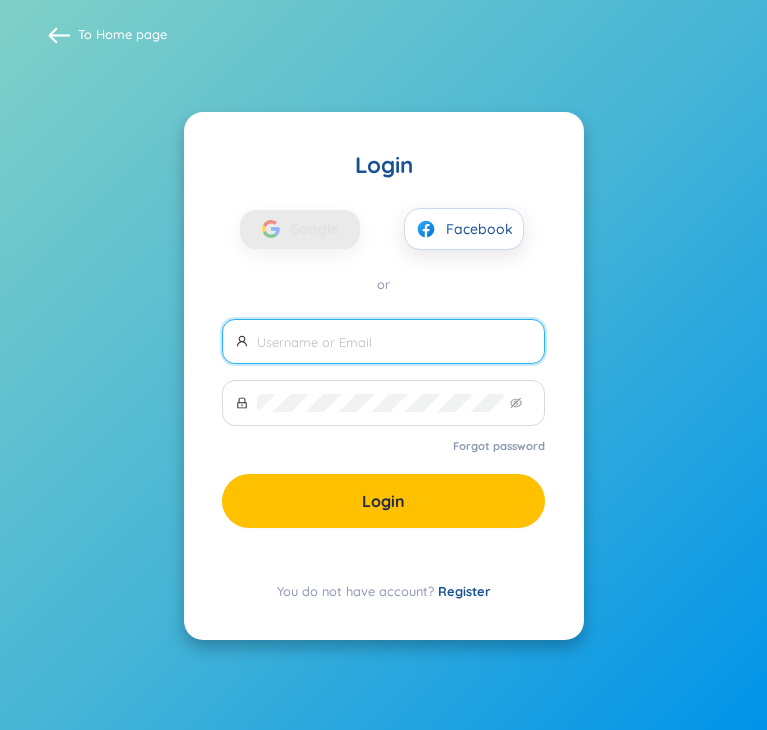 scroll, scrollTop: 0, scrollLeft: 0, axis: both 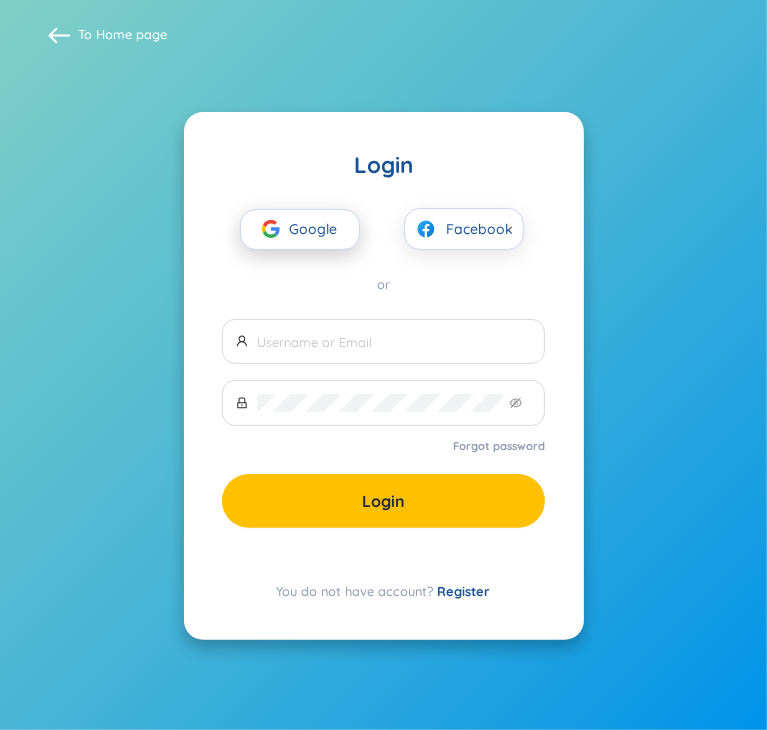 click on "Google" at bounding box center (319, 230) 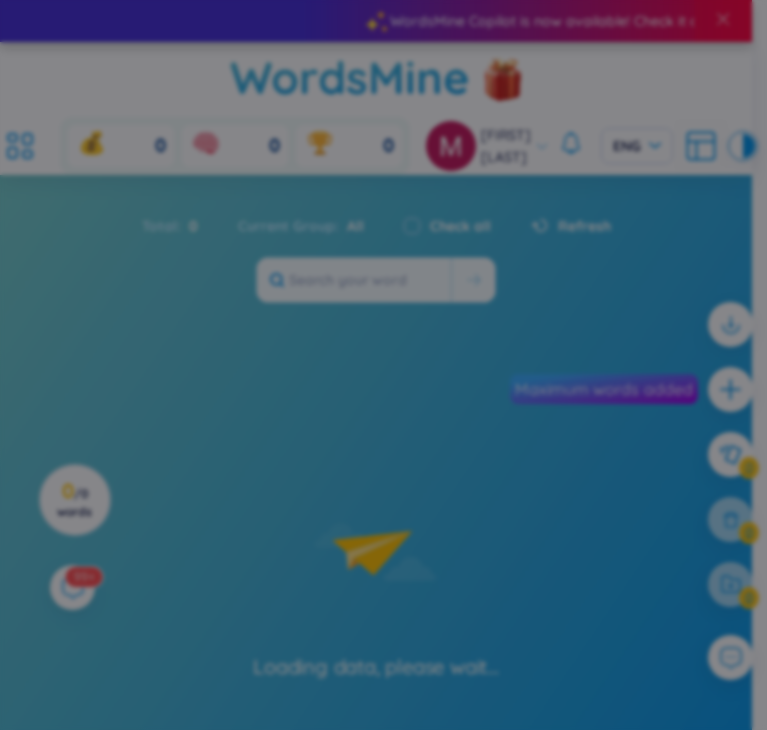 scroll, scrollTop: 0, scrollLeft: 0, axis: both 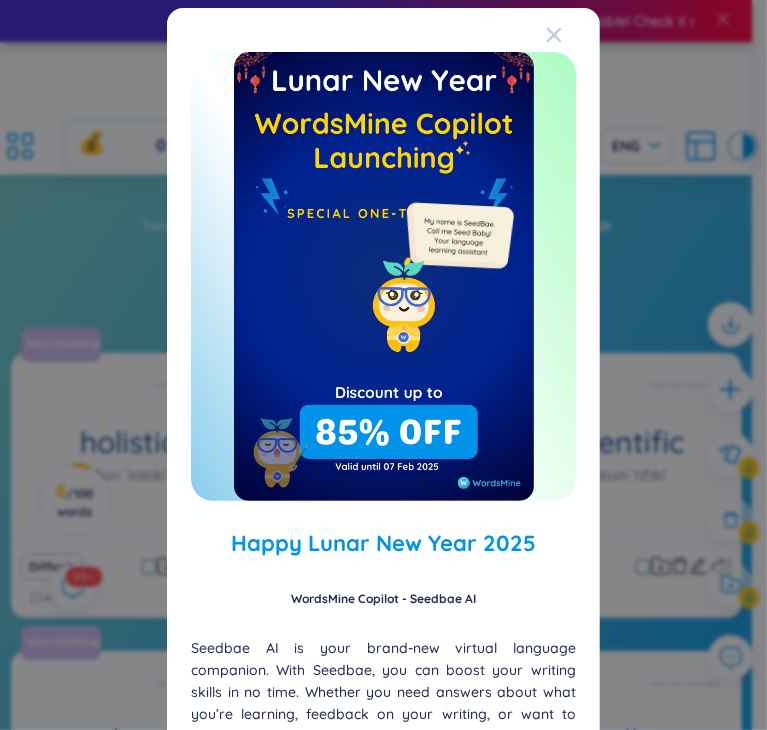 click at bounding box center (573, 35) 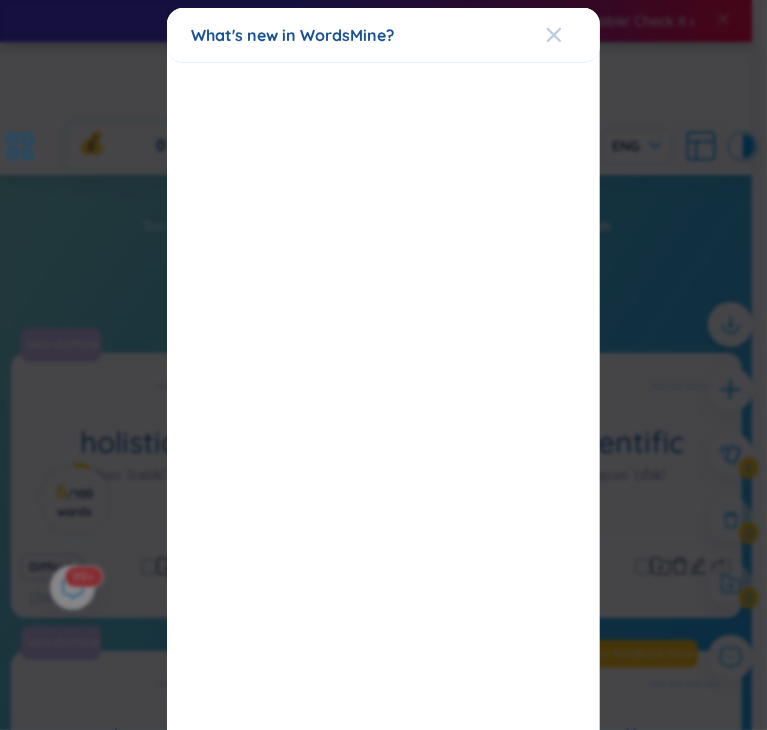 click 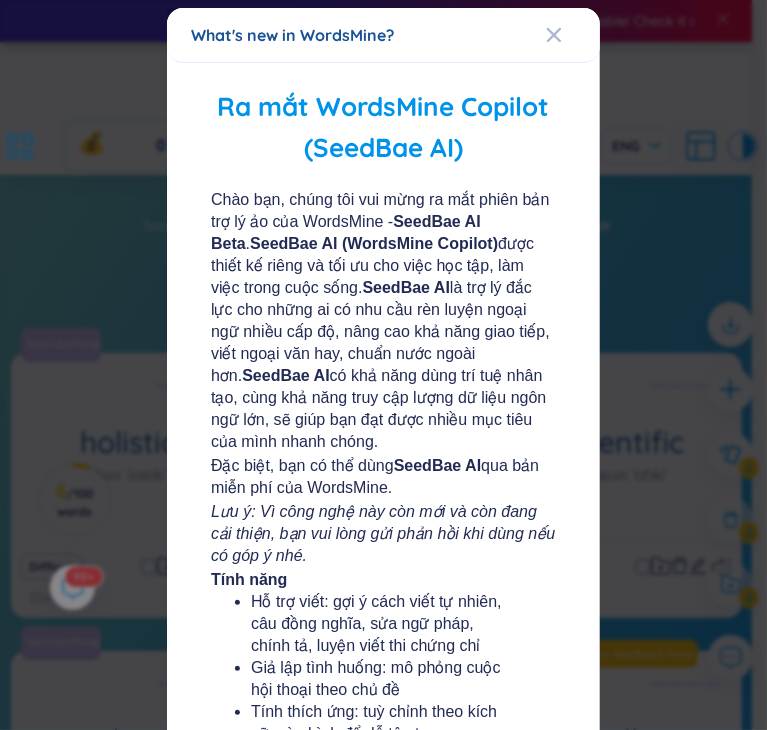 click on "What's new in WordsMine? Ra mắt WordsMine Copilot (SeedBae AI) Chào bạn, chúng tôi vui mừng ra mắt phiên bản trợ lý ảo của WordsMine -  SeedBae AI Beta .  SeedBae AI (WordsMine Copilot)  được thiết kế riêng và tối ưu cho việc học tập, làm việc trong cuộc sống.  SeedBae AI  là trợ lý đắc lực cho những ai có nhu cầu rèn luyện ngoại ngữ nhiều cấp độ, nâng cao khả năng giao tiếp, viết ngoại văn hay, chuẩn nước ngoài hơn.  SeedBae AI  có khả năng dùng trí tuệ nhân tạo, cùng khả năng truy cập lượng dữ liệu ngôn ngữ lớn, sẽ giúp bạn đạt được nhiều mục tiêu của mình nhanh chóng. Đặc biệt, bạn có thể dùng  SeedBae AI  qua bản miễn phí của WordsMine. Lưu ý: Vì công nghệ này còn mới và còn đang cải thiện, bạn vui lòng gửi phản hồi khi dùng nếu có góp ý nhé. Tính năng Let's get started! Don't show again" at bounding box center [383, 365] 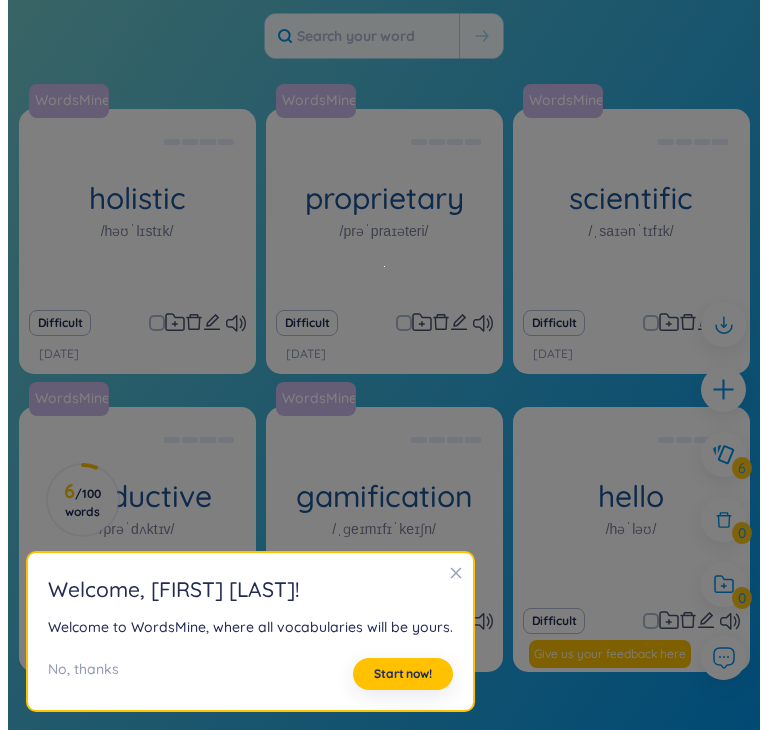 scroll, scrollTop: 258, scrollLeft: 0, axis: vertical 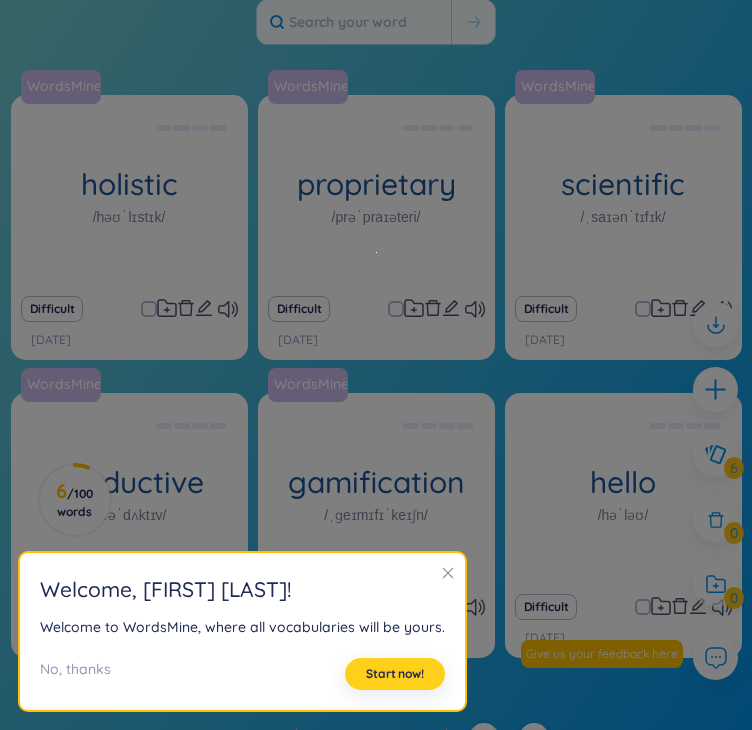 click on "Start now!" at bounding box center [395, 674] 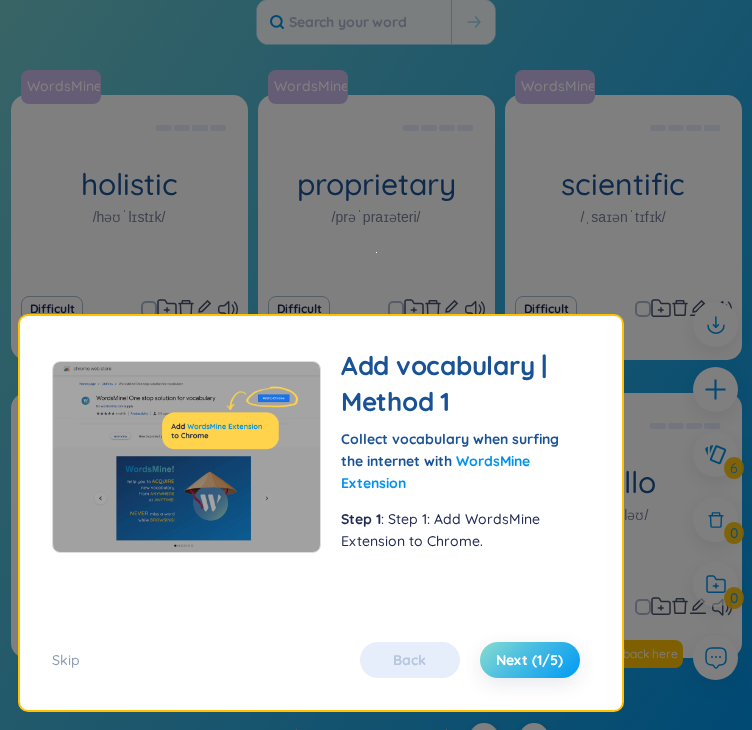 click on "Next (1/5)" at bounding box center [529, 660] 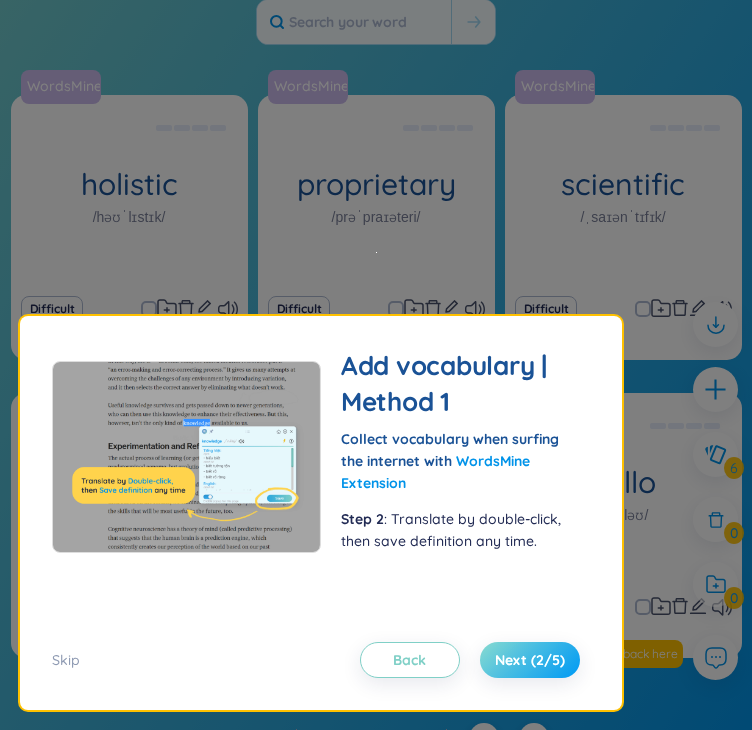 click on "Next (2/5)" at bounding box center [530, 660] 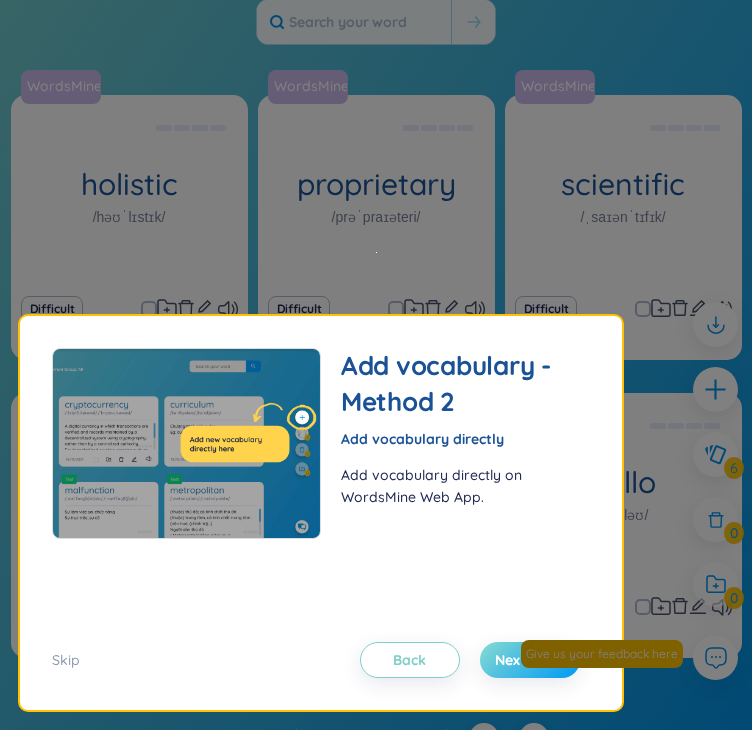 click on "Next (3/5)" at bounding box center [530, 660] 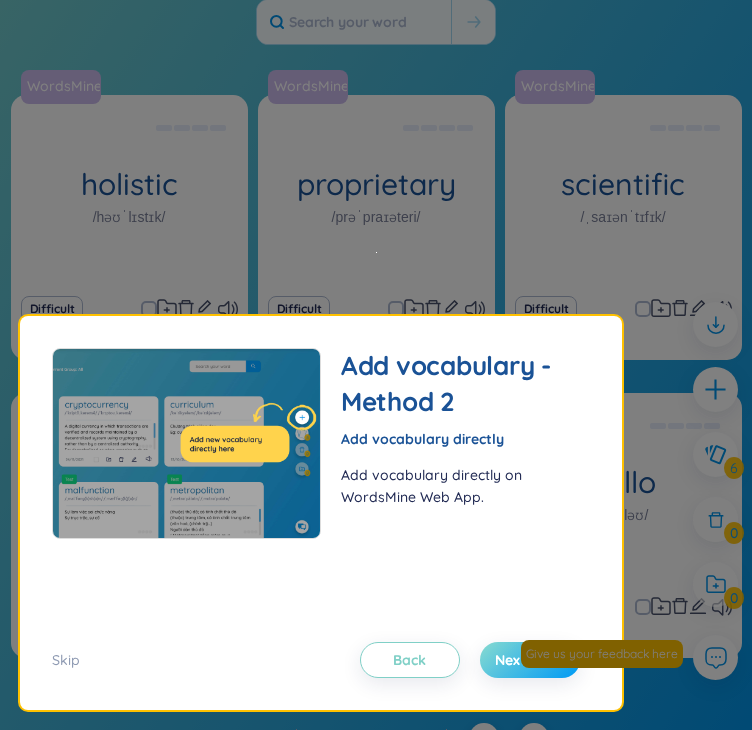 click on "Next (3/5)" at bounding box center [530, 660] 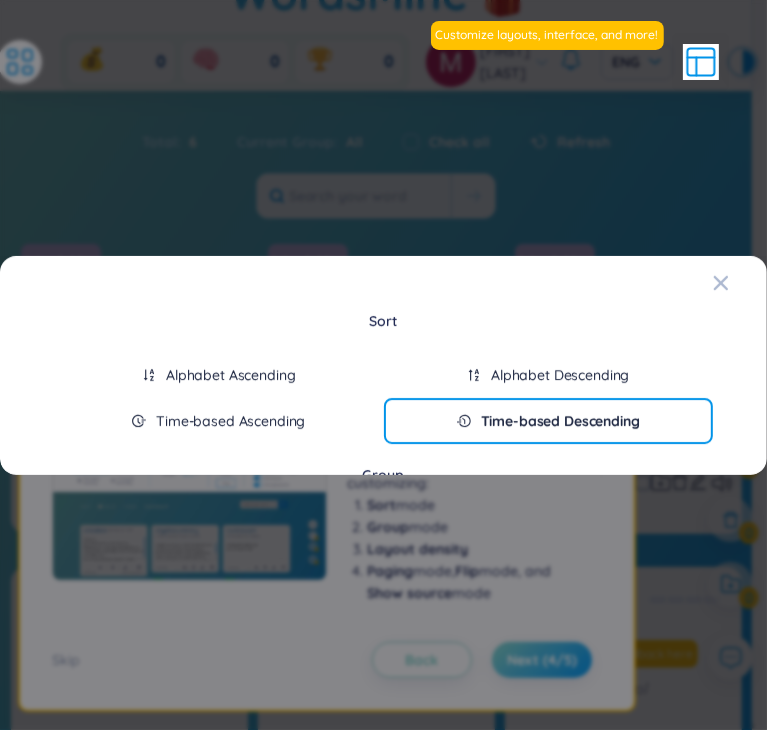 scroll, scrollTop: 10, scrollLeft: 0, axis: vertical 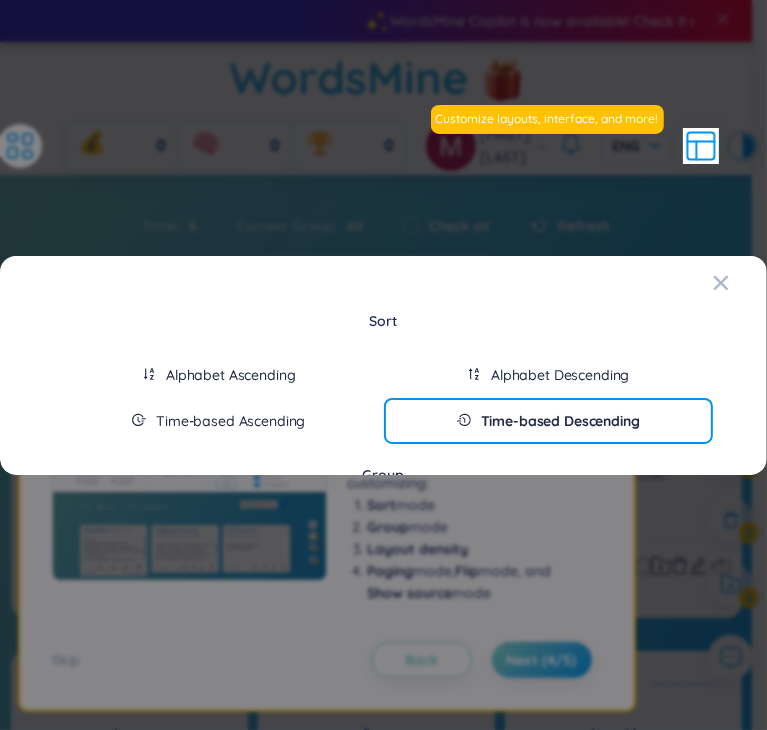 click on "Sort Alphabet Ascending Alphabet Descending Time-based Ascending Time-based Descending Group All Today This week Difficult word Folders Word level New Hard Medium Easy Super easy Preferences Flip Paging Show Source Show group name" at bounding box center (383, 690) 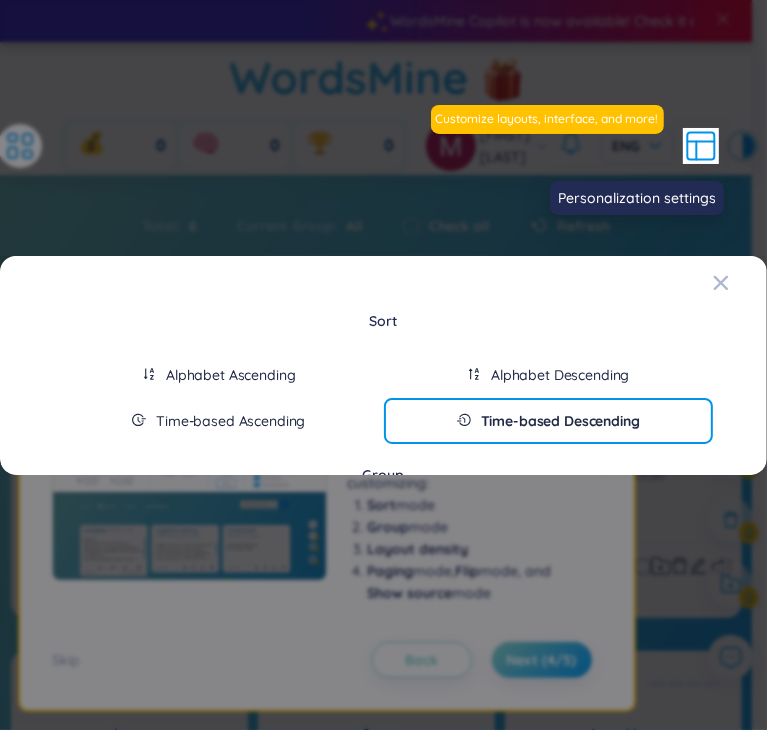 click 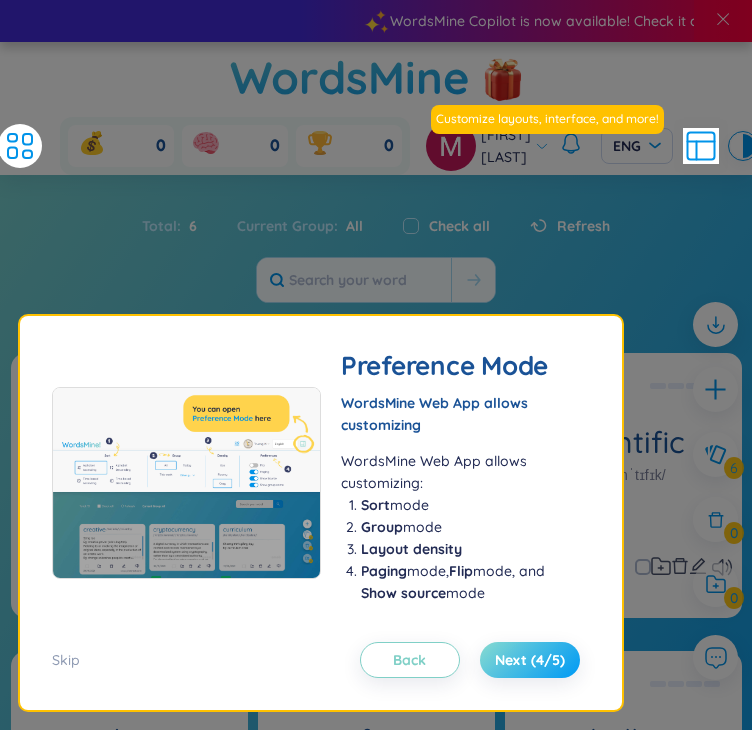 click on "Next (4/5)" at bounding box center [530, 660] 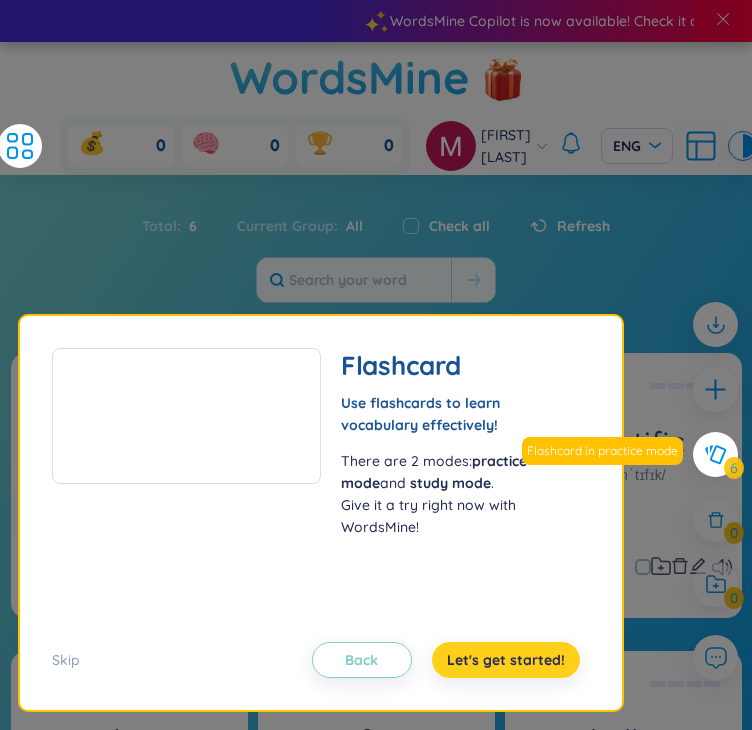 click on "Let's get started!" at bounding box center [506, 660] 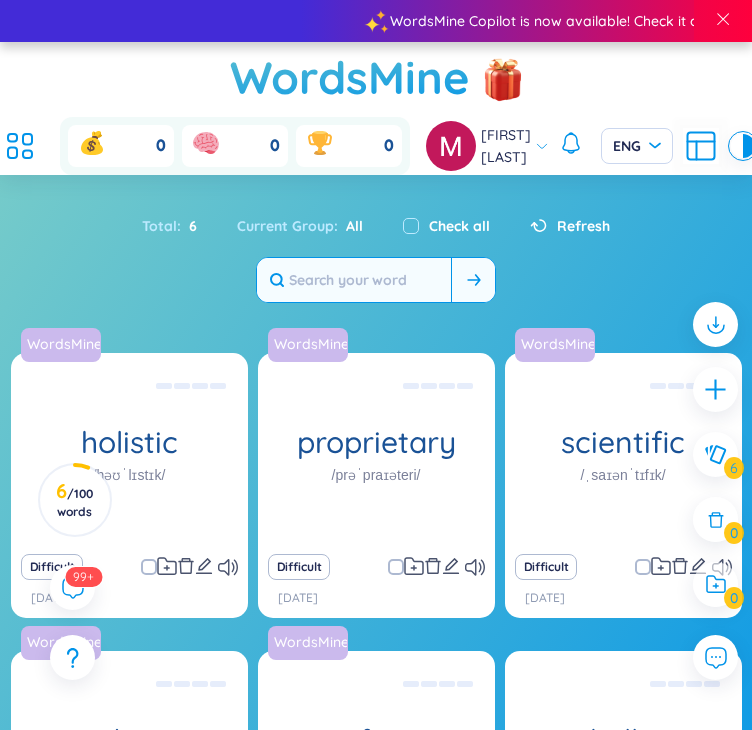 click at bounding box center [354, 280] 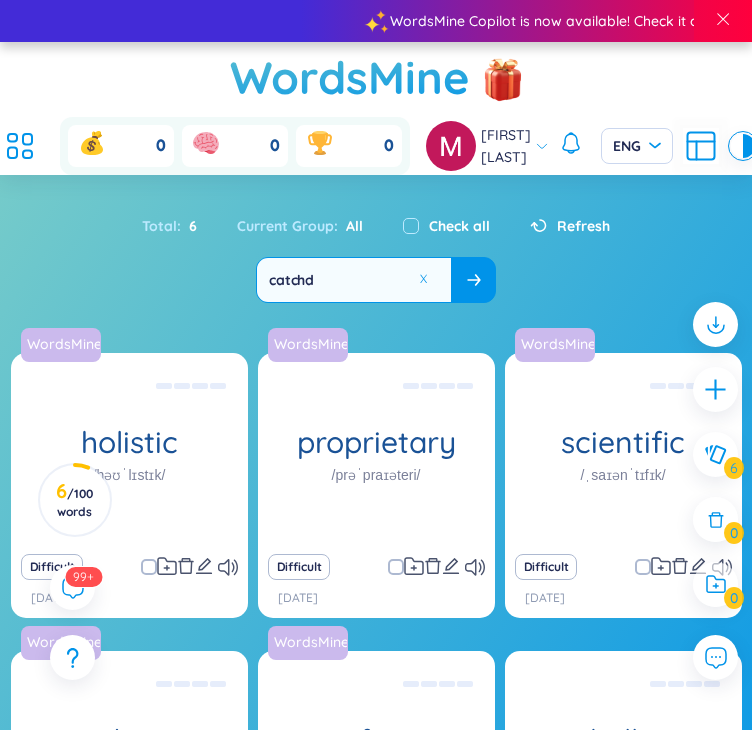 click on "catchd" at bounding box center [354, 280] 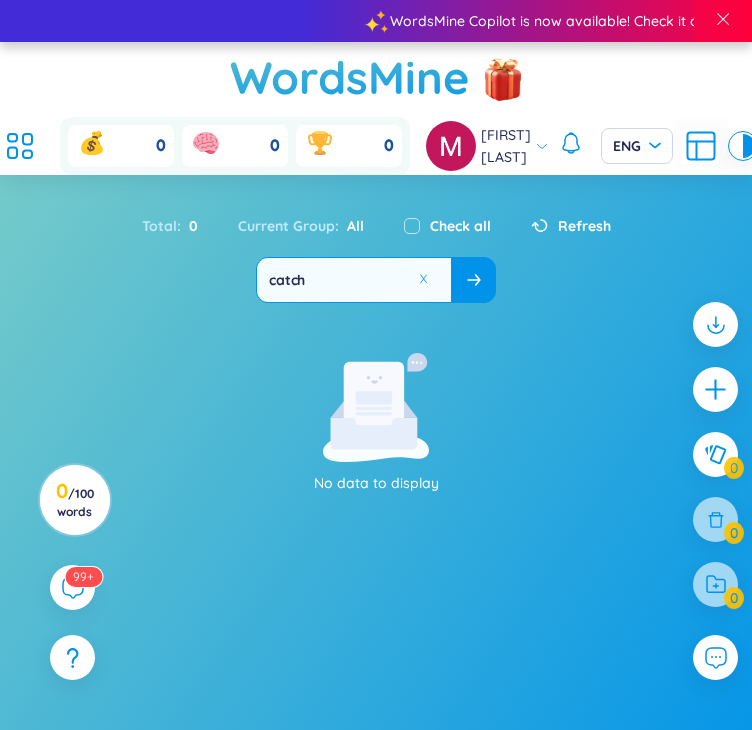 type on "catch" 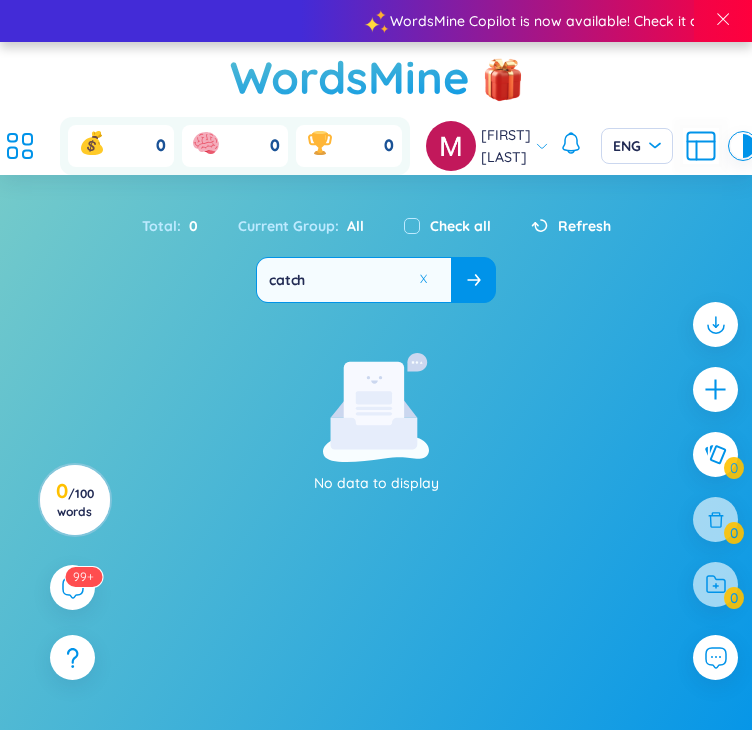 click at bounding box center (474, 280) 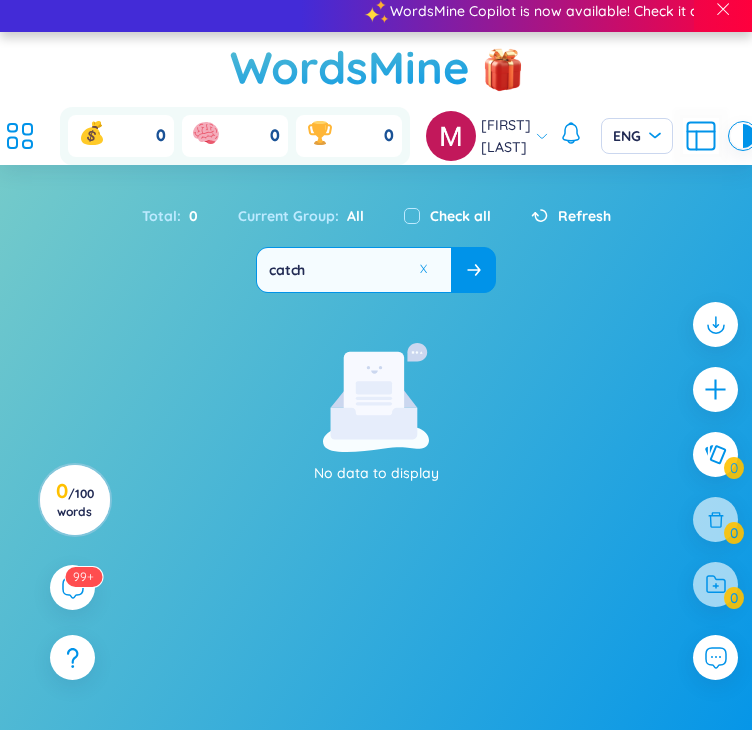 scroll, scrollTop: 8, scrollLeft: 0, axis: vertical 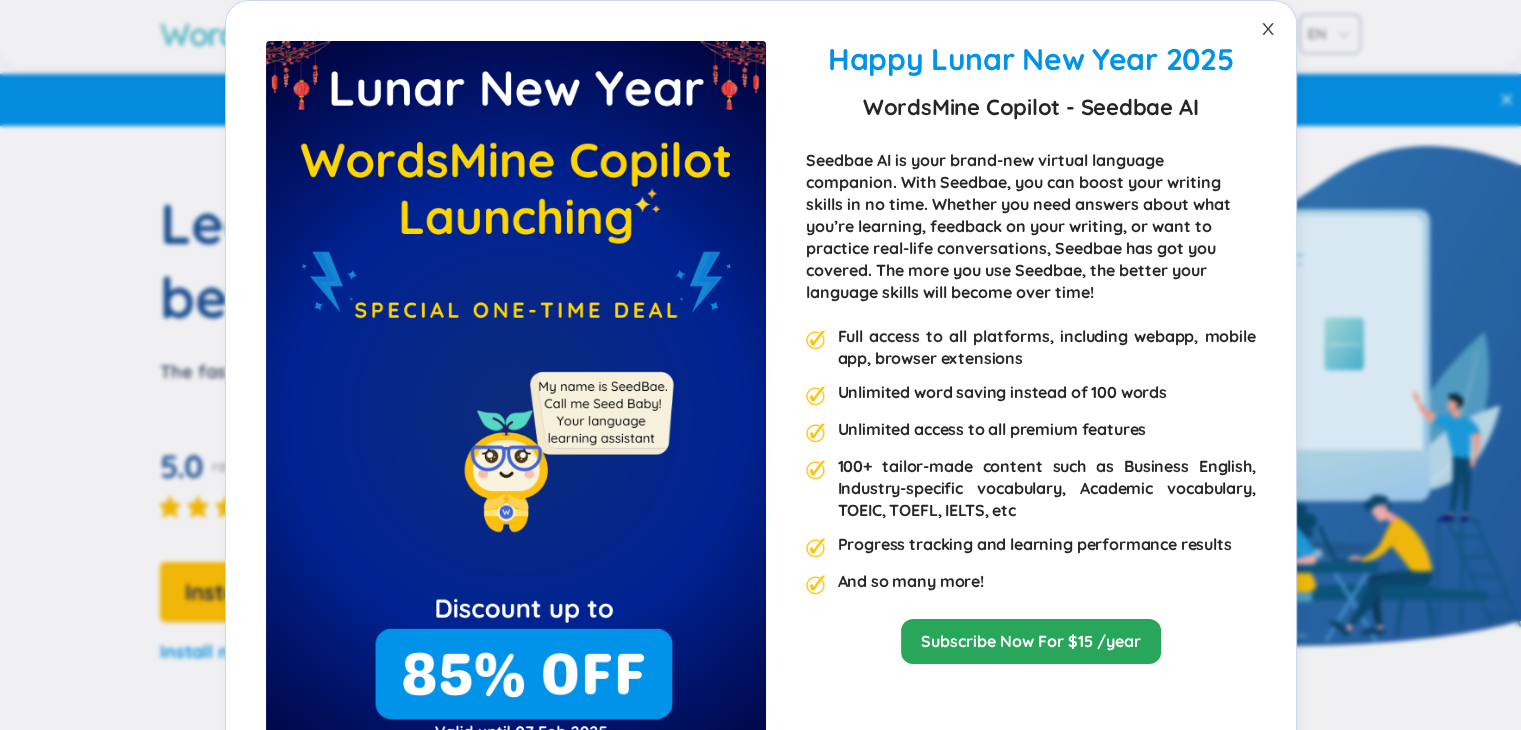 click 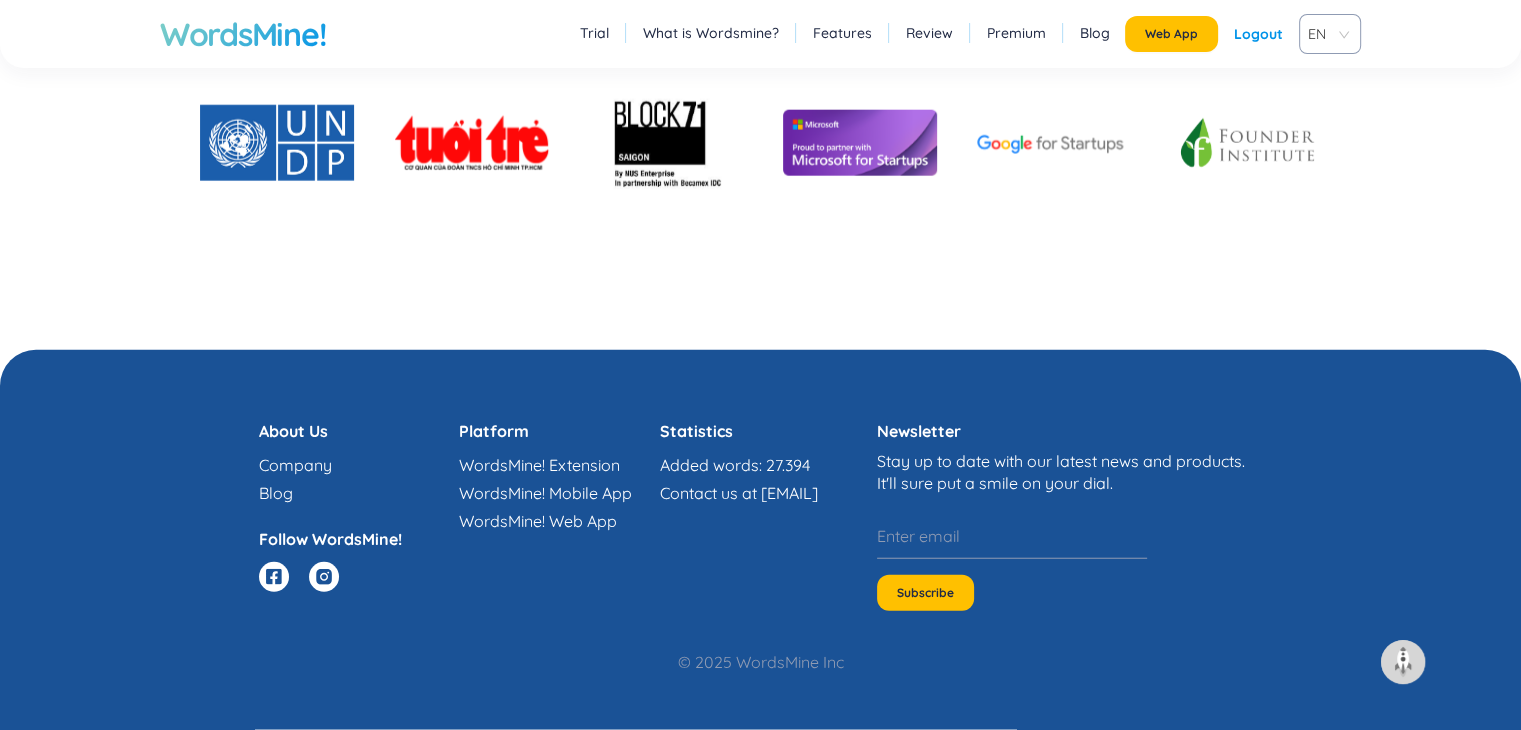 scroll, scrollTop: 4992, scrollLeft: 0, axis: vertical 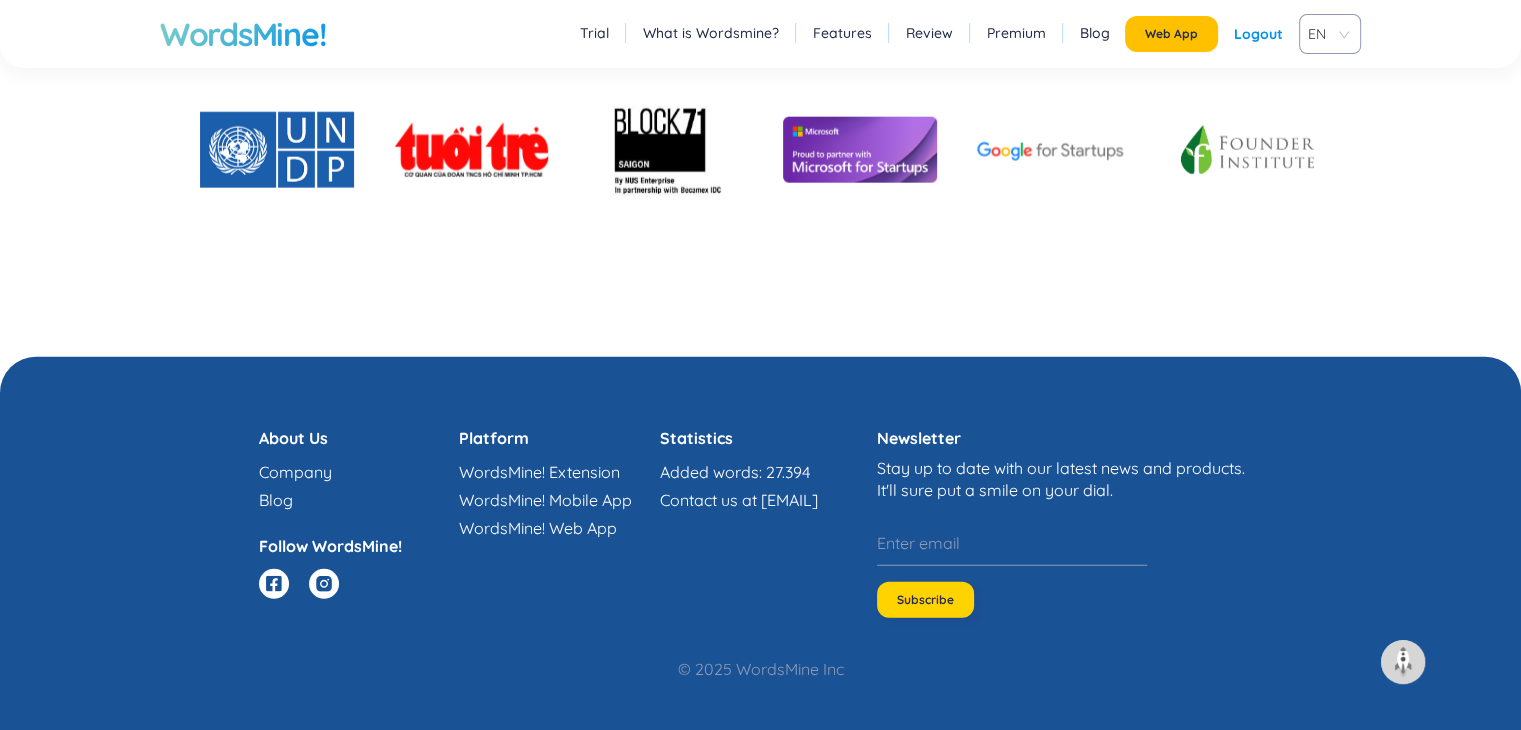 click on "Subscribe" at bounding box center [925, 600] 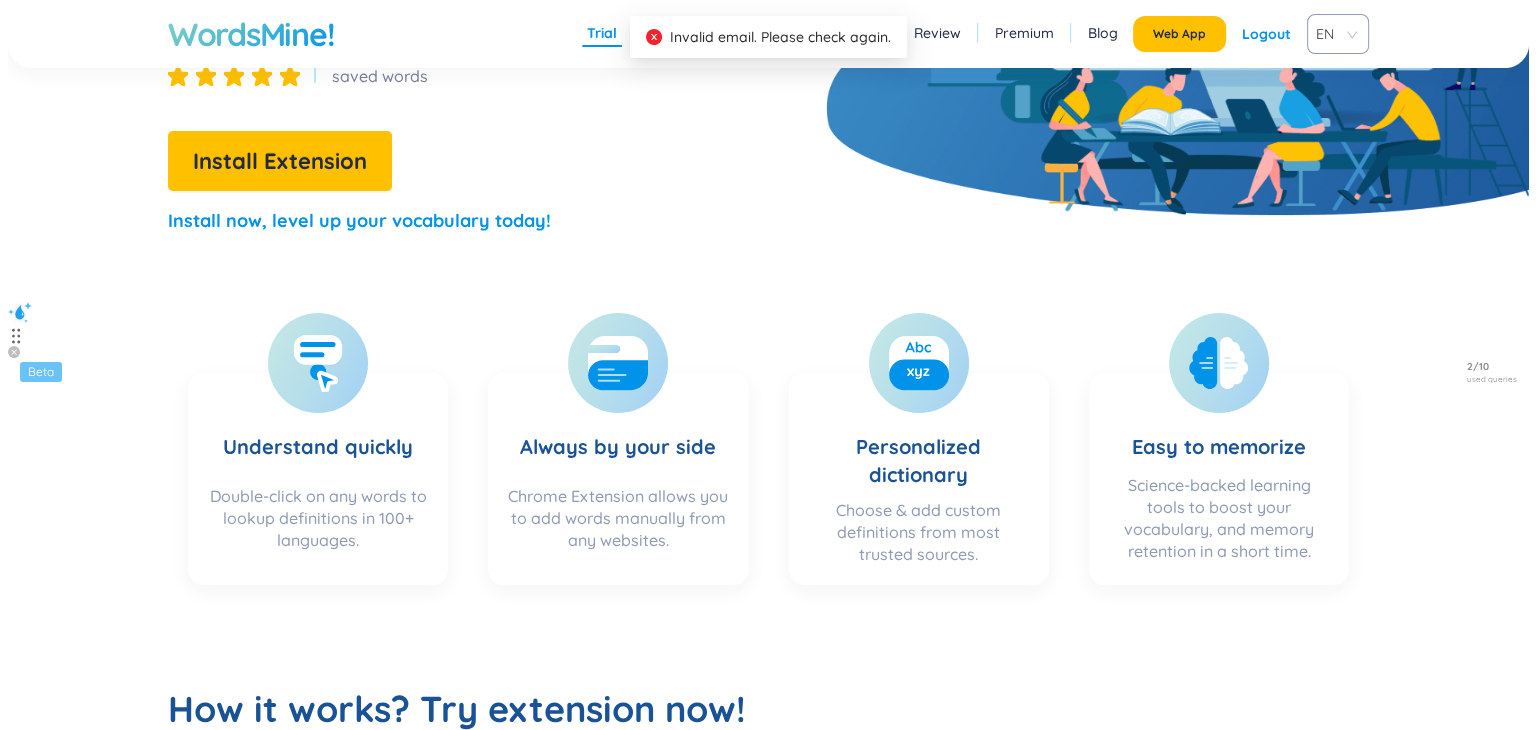 scroll, scrollTop: 0, scrollLeft: 0, axis: both 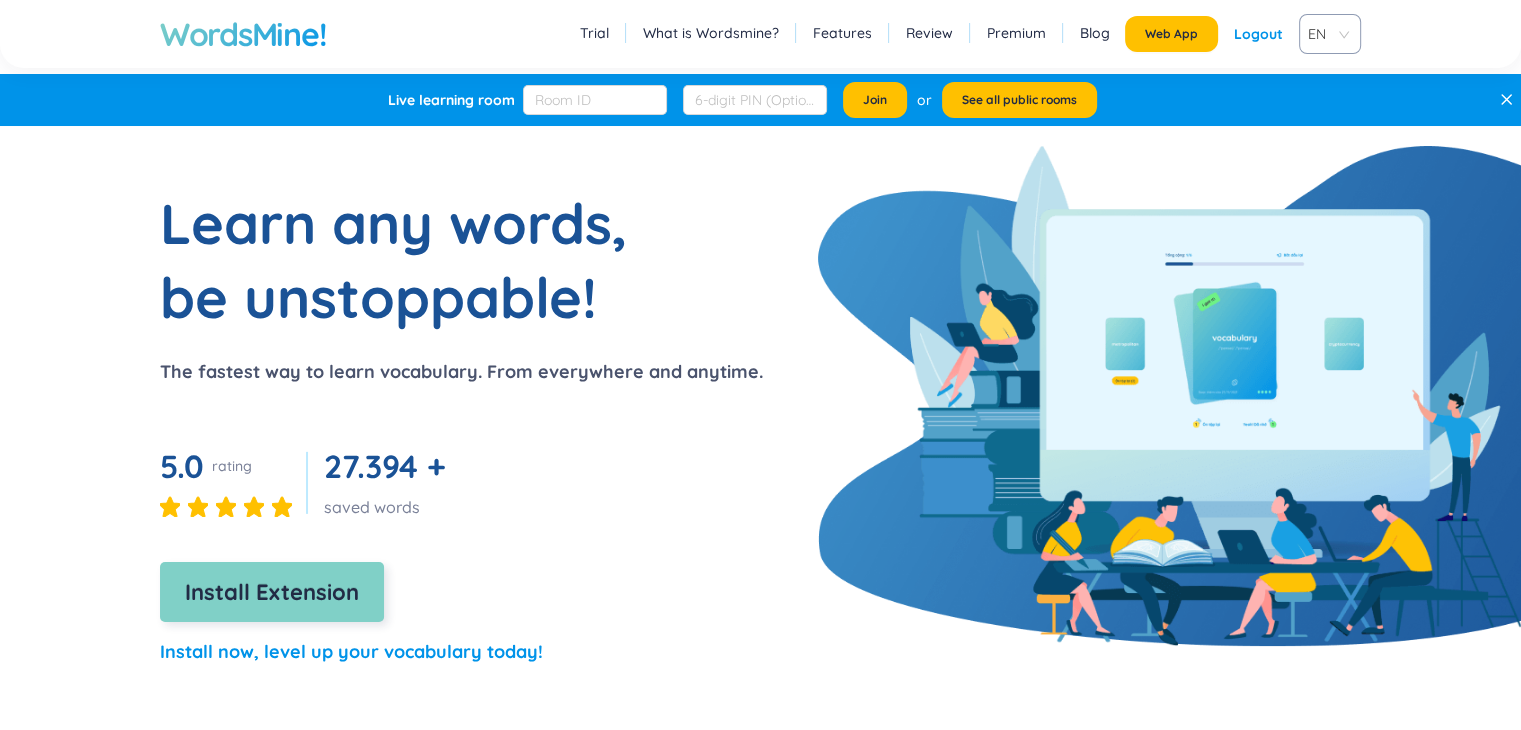 click on "Install Extension" at bounding box center [272, 592] 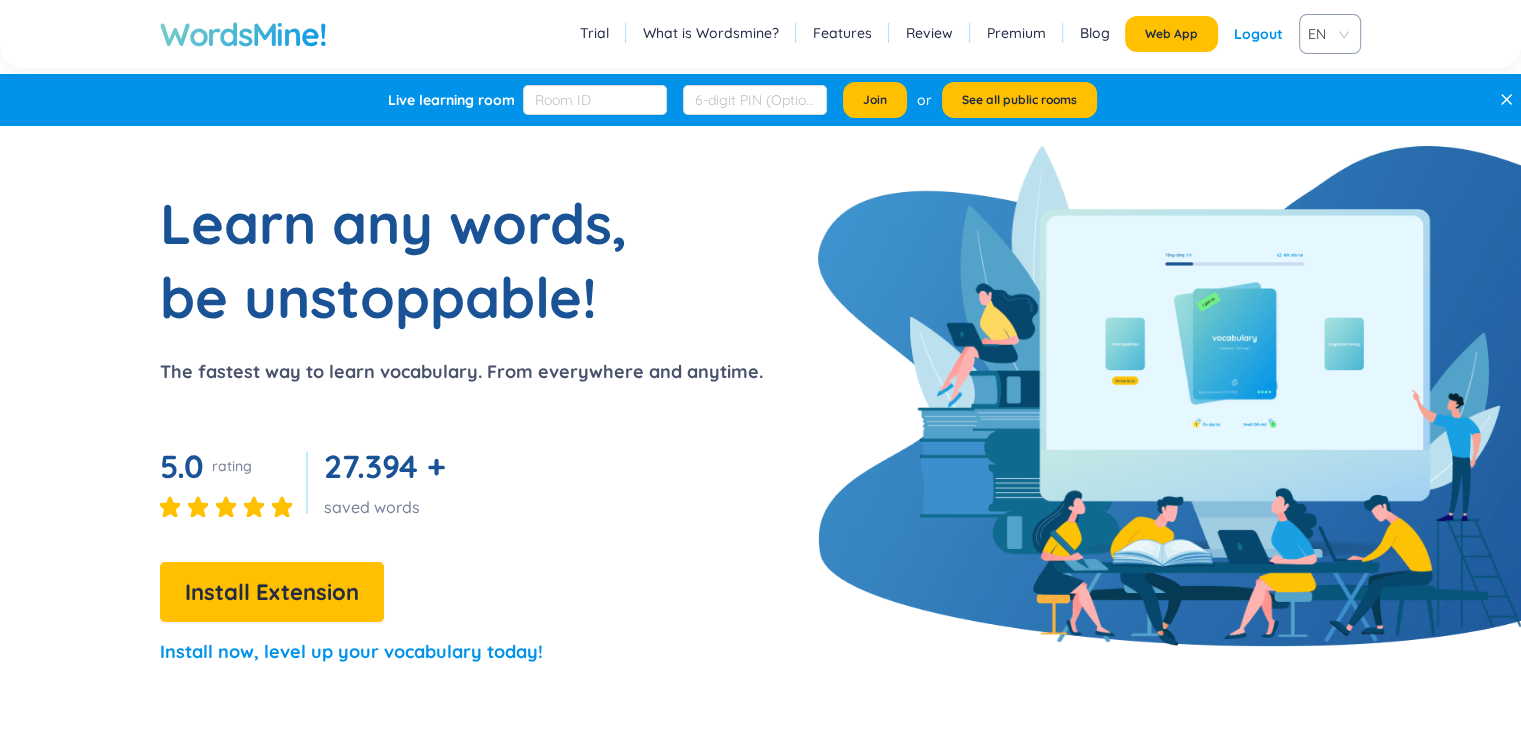 click on "Logout" at bounding box center (1258, 34) 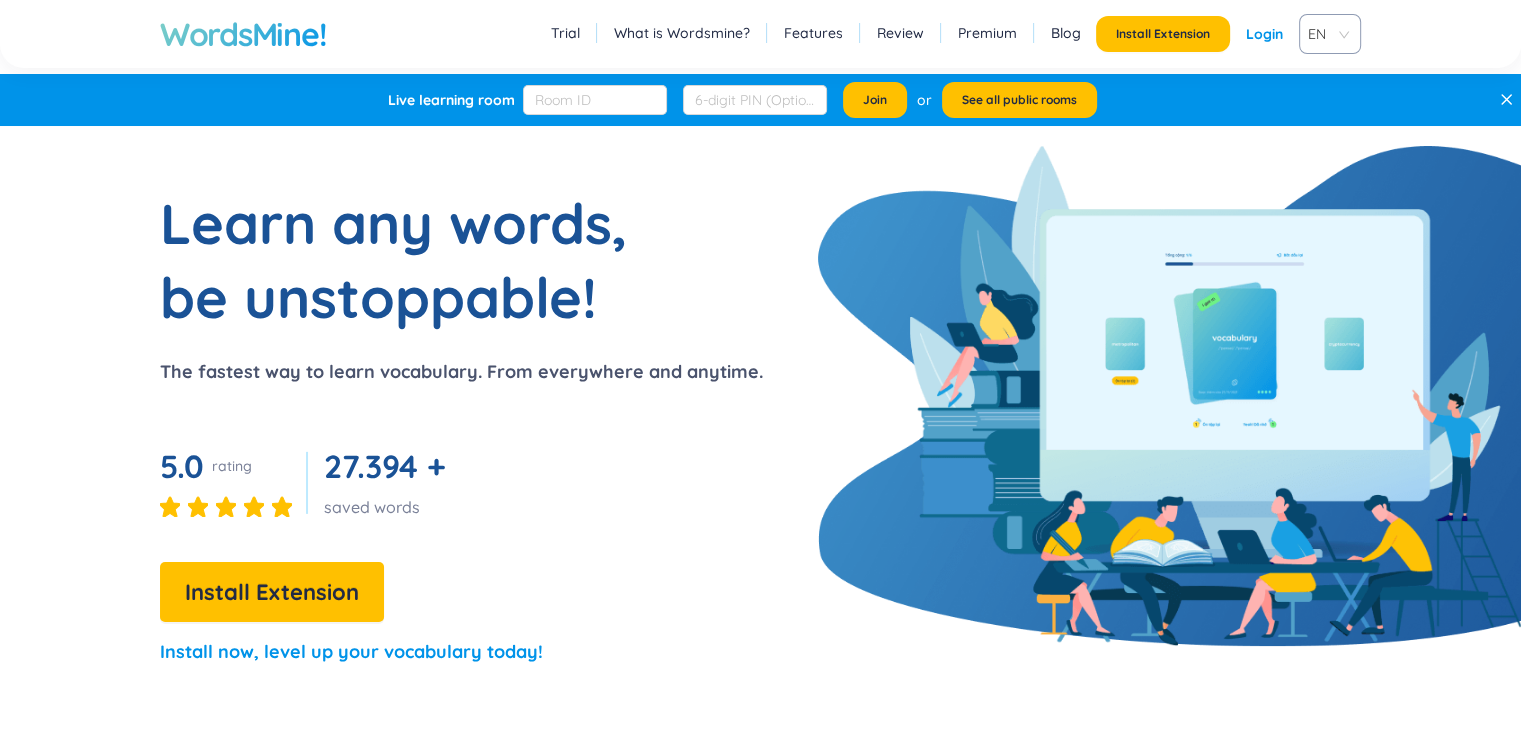 click on "Login" at bounding box center (1264, 34) 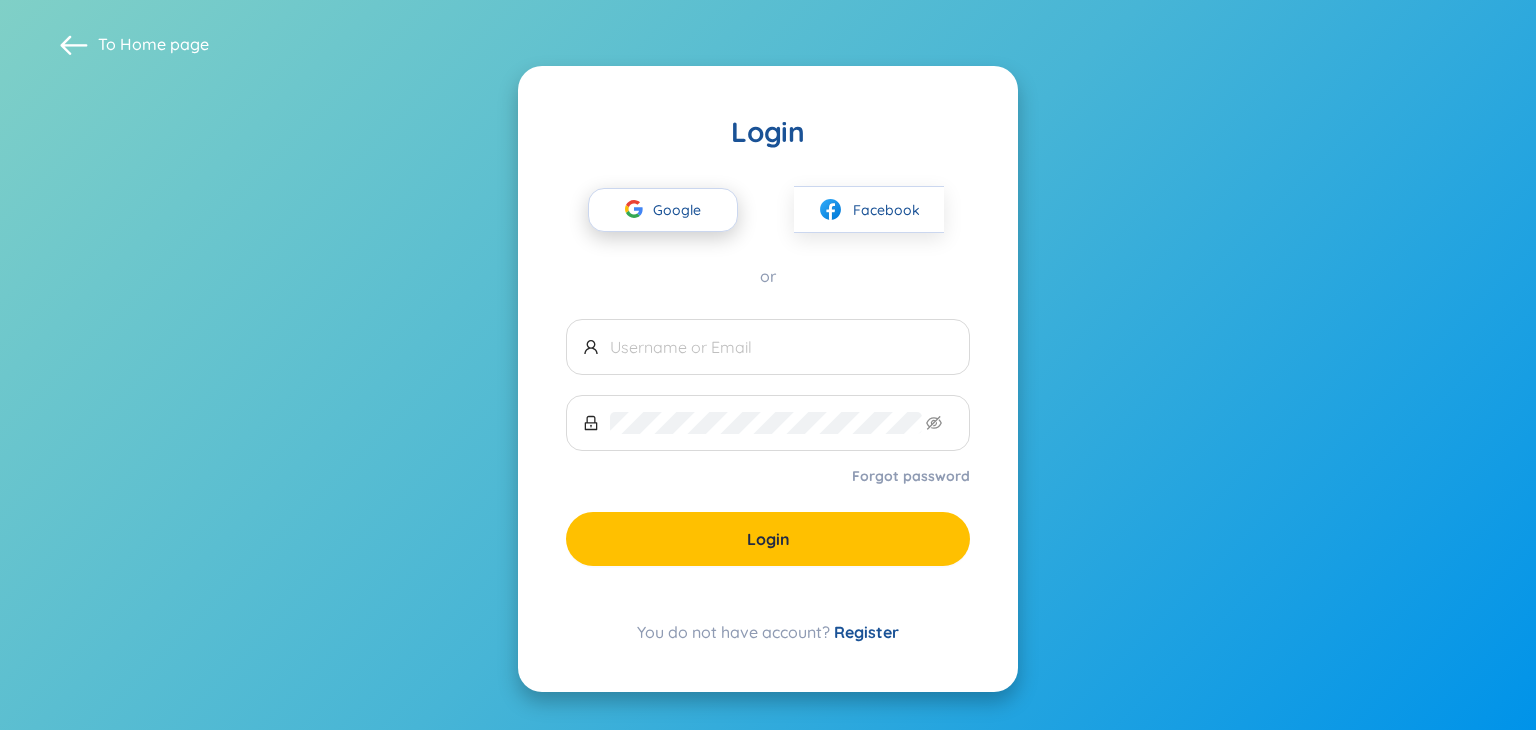 click 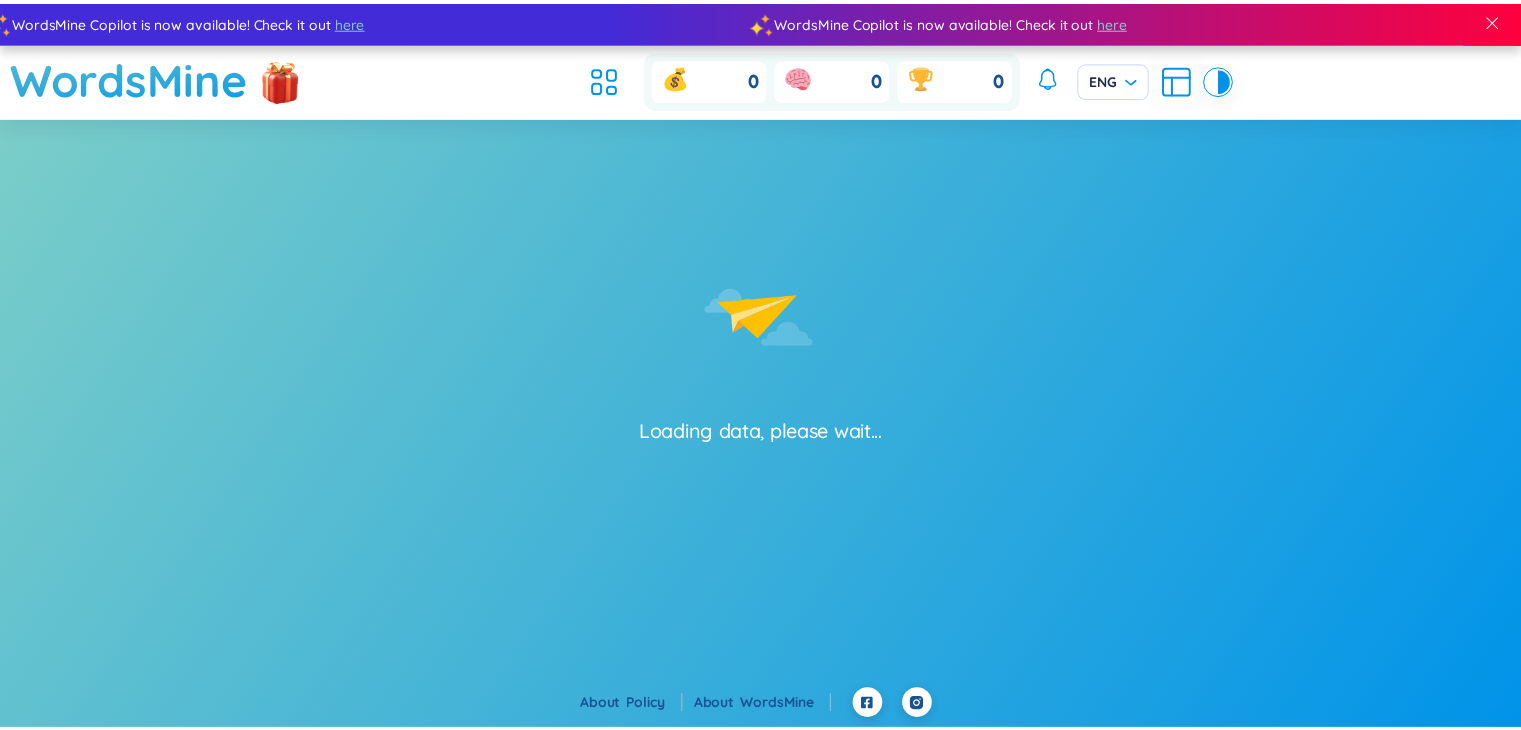 scroll, scrollTop: 0, scrollLeft: 0, axis: both 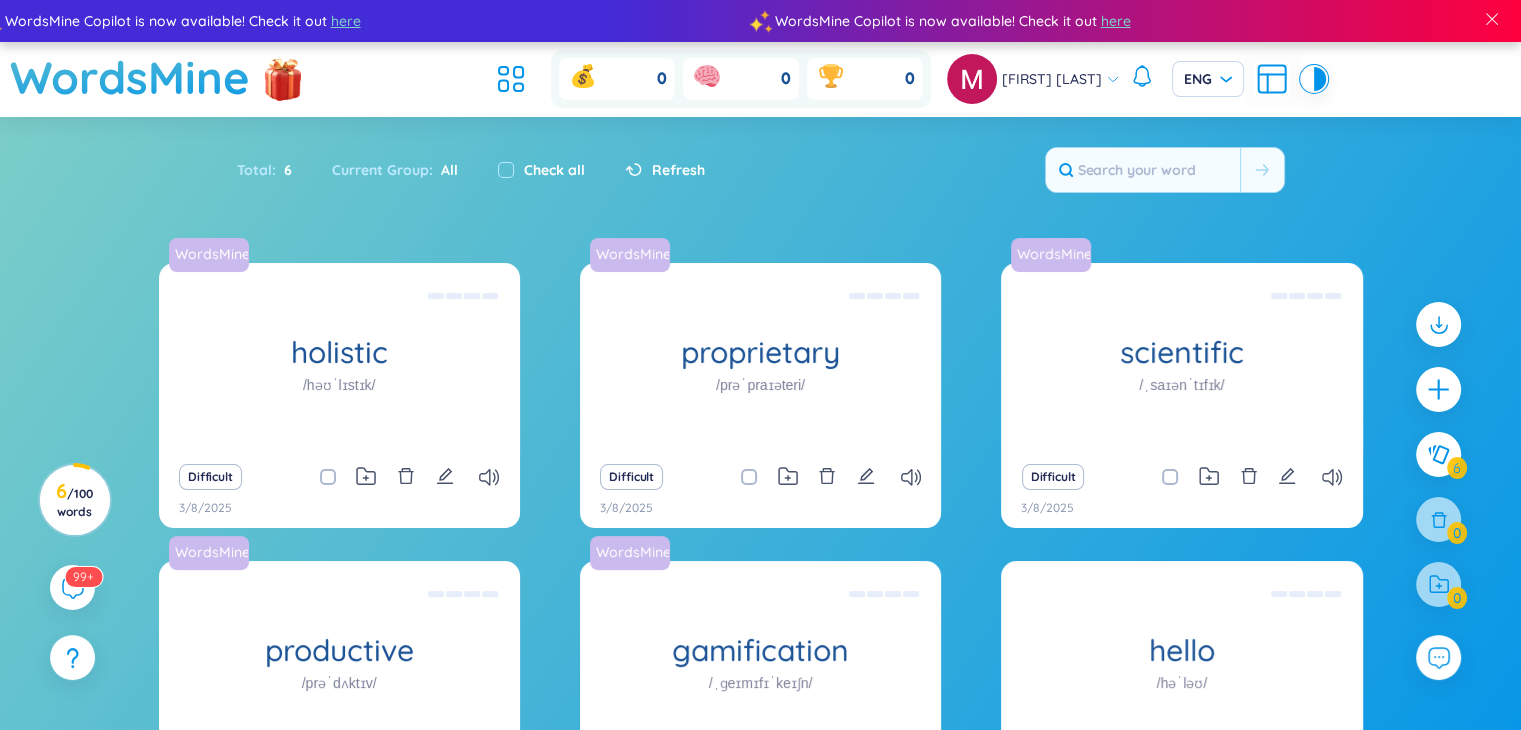 click on "WordsMine" at bounding box center [156, 79] 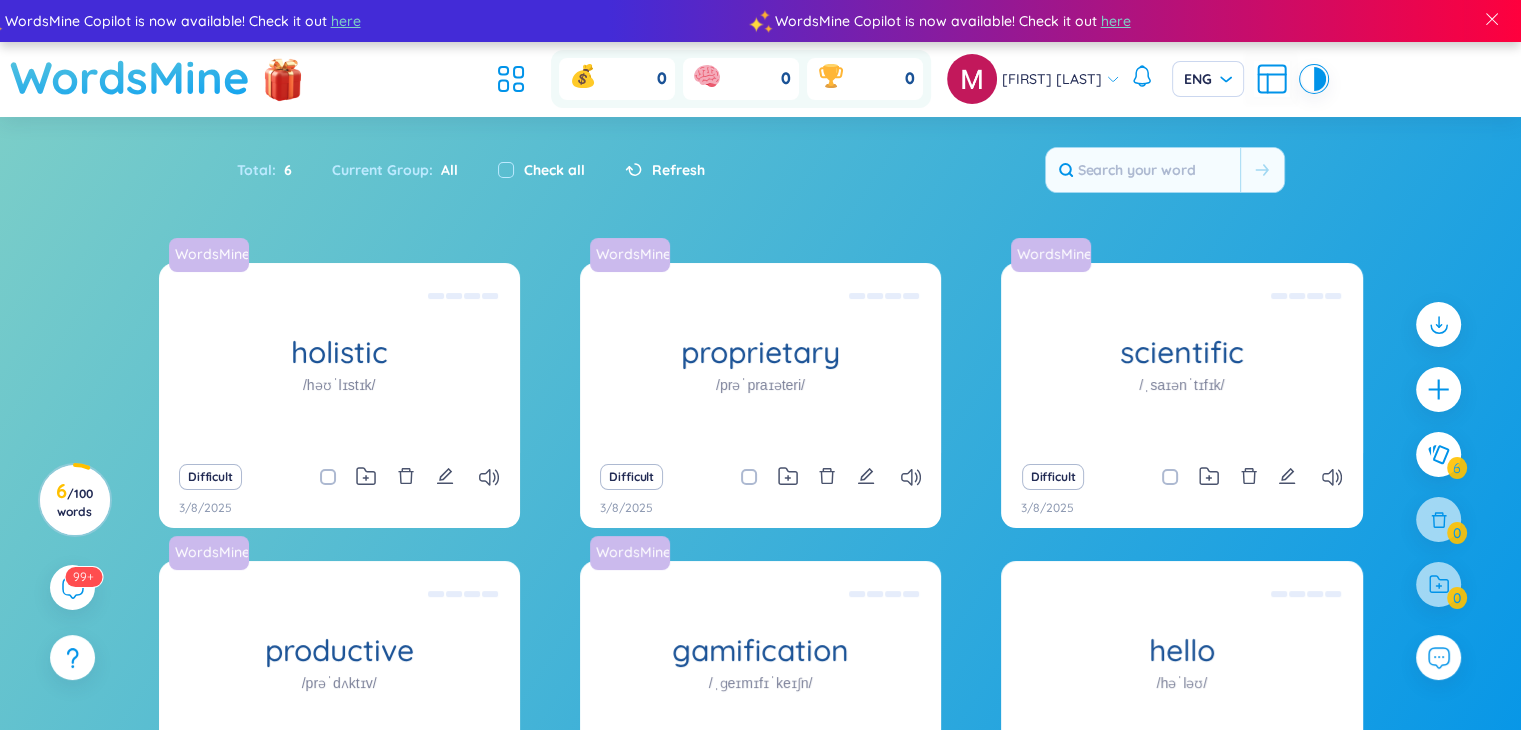 click on "WordsMine" at bounding box center [130, 77] 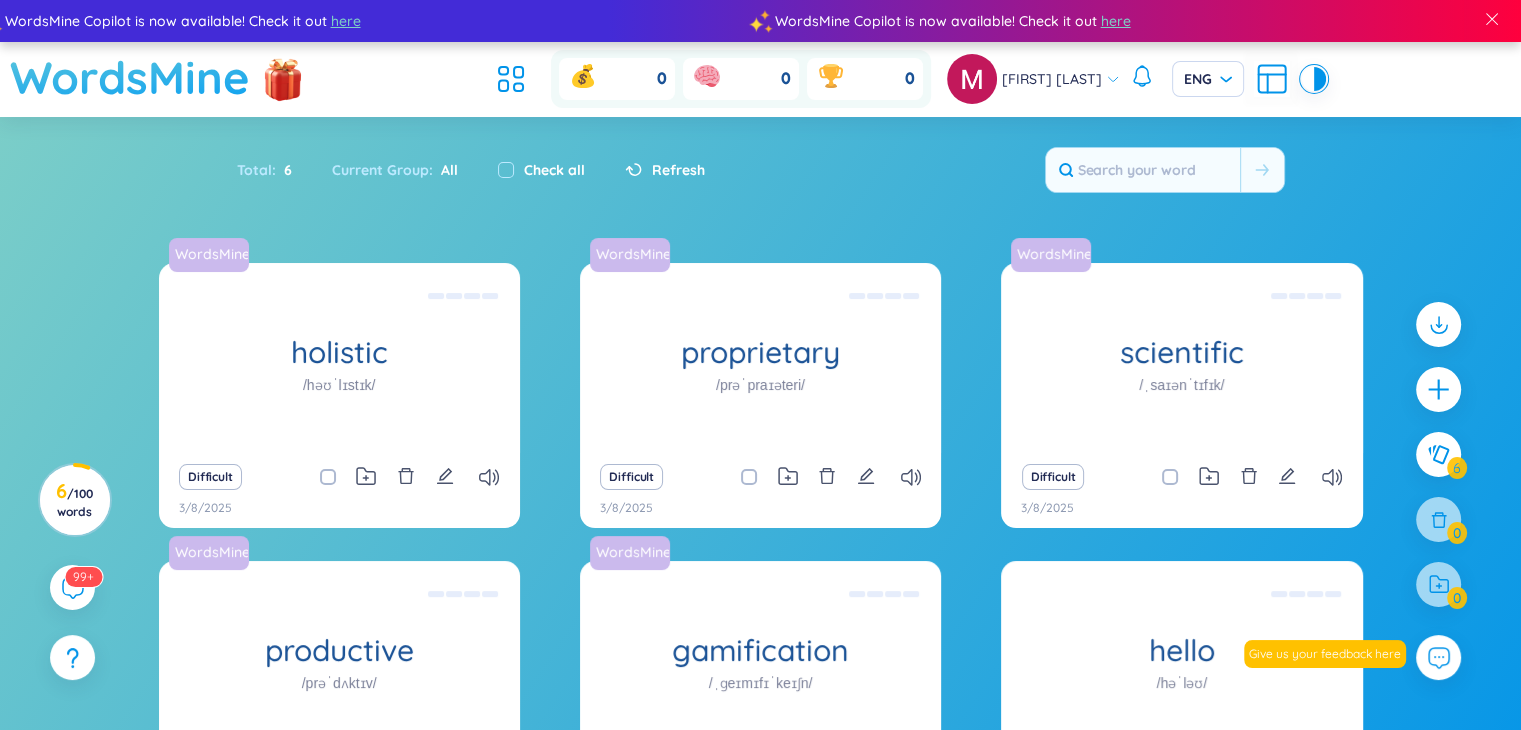 click on "WordsMine" at bounding box center (130, 77) 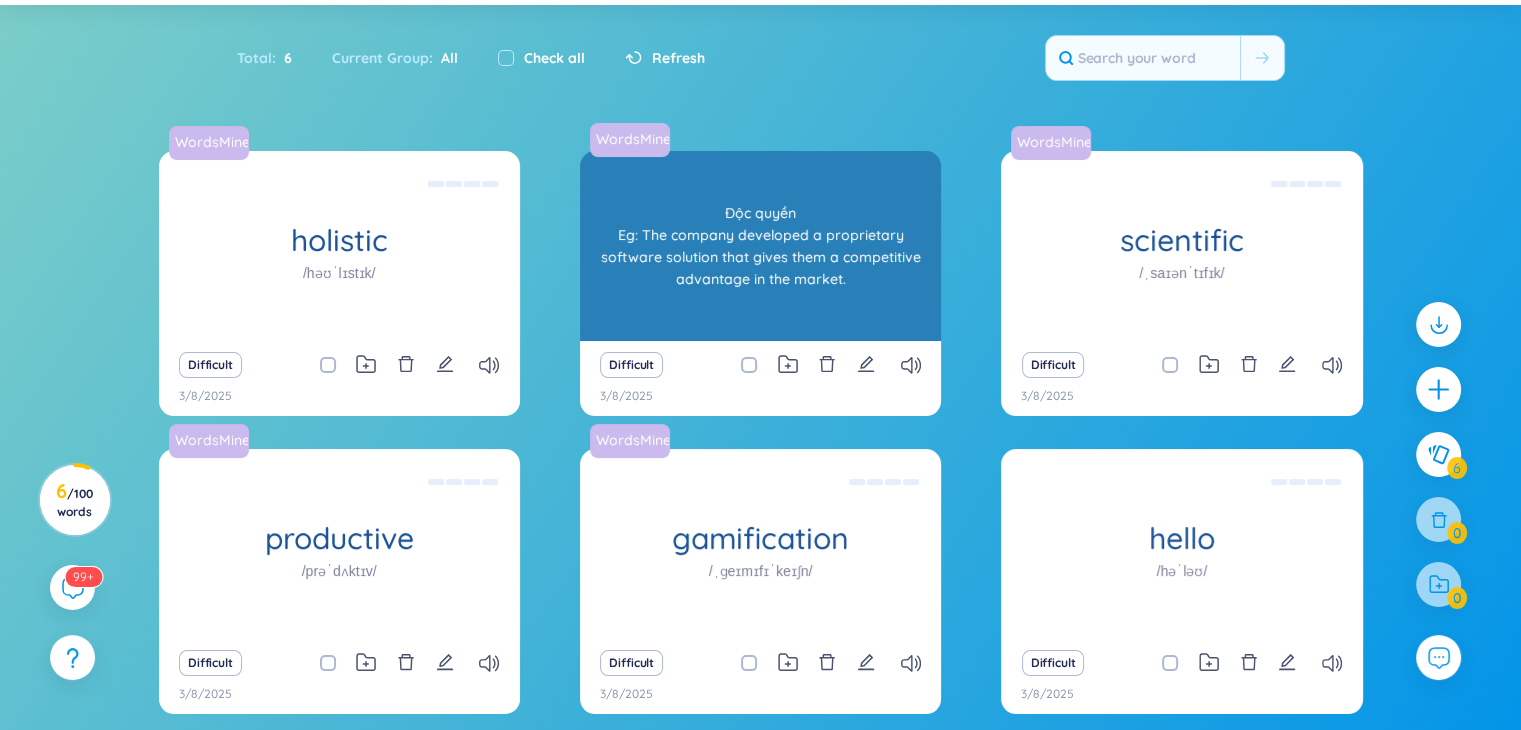 scroll, scrollTop: 200, scrollLeft: 0, axis: vertical 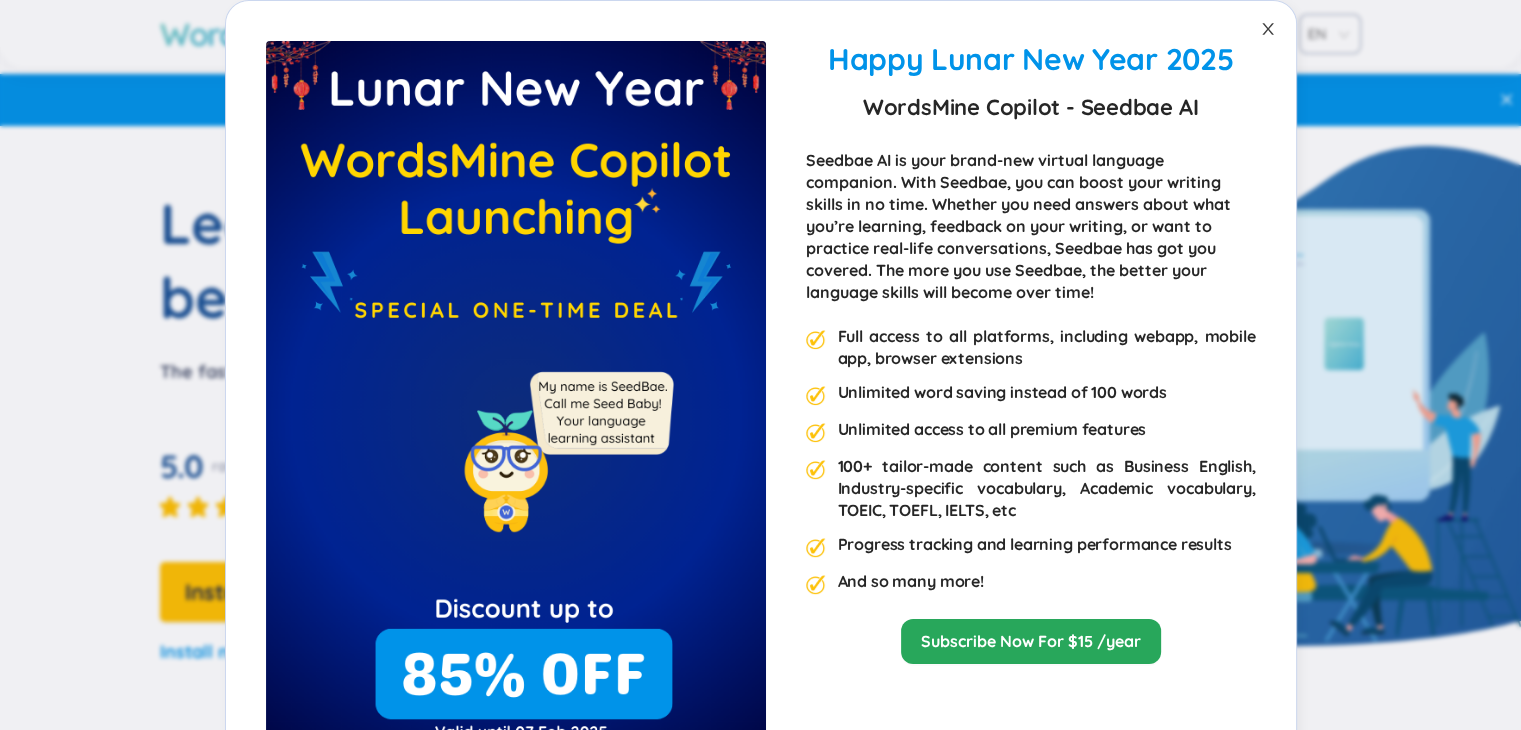 click at bounding box center (1268, 29) 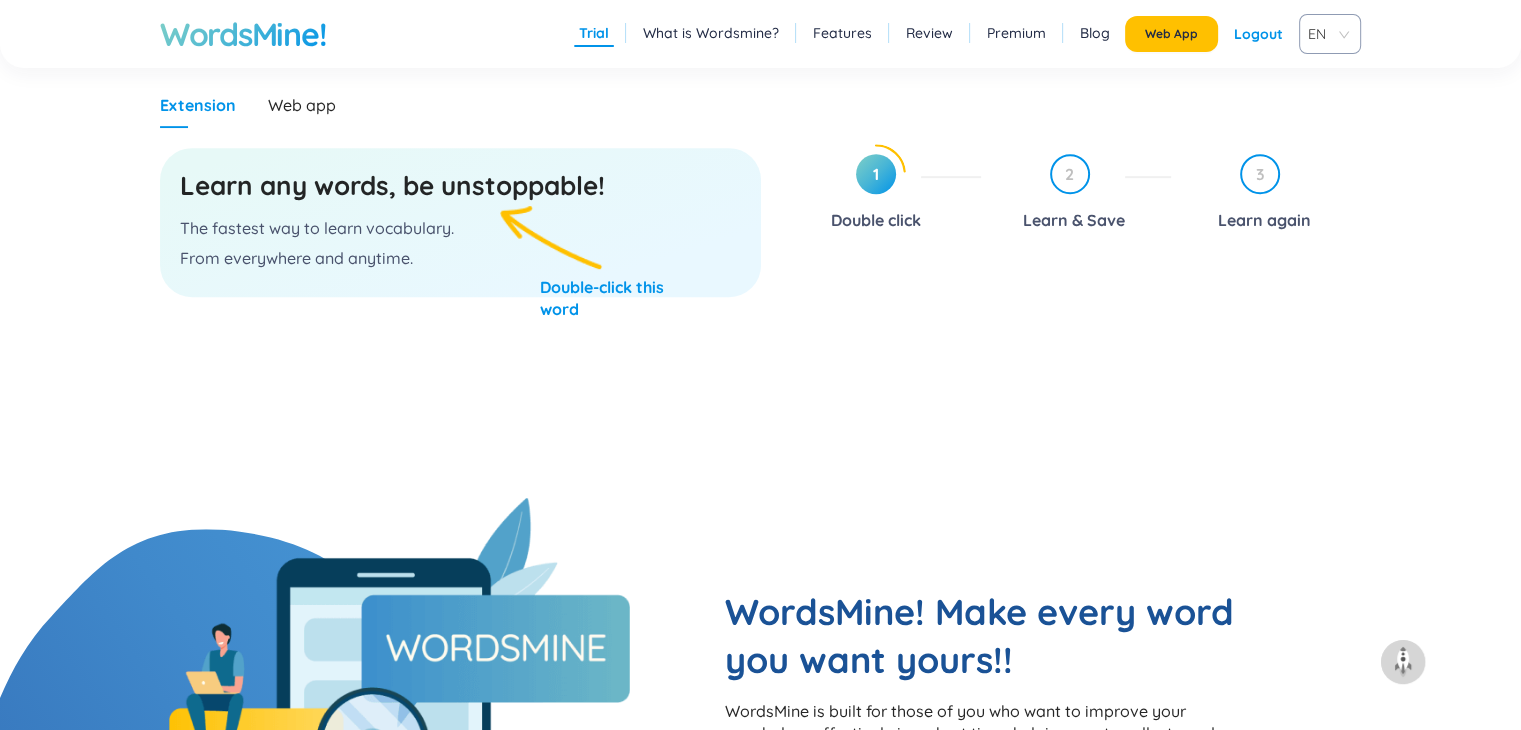 scroll, scrollTop: 1123, scrollLeft: 0, axis: vertical 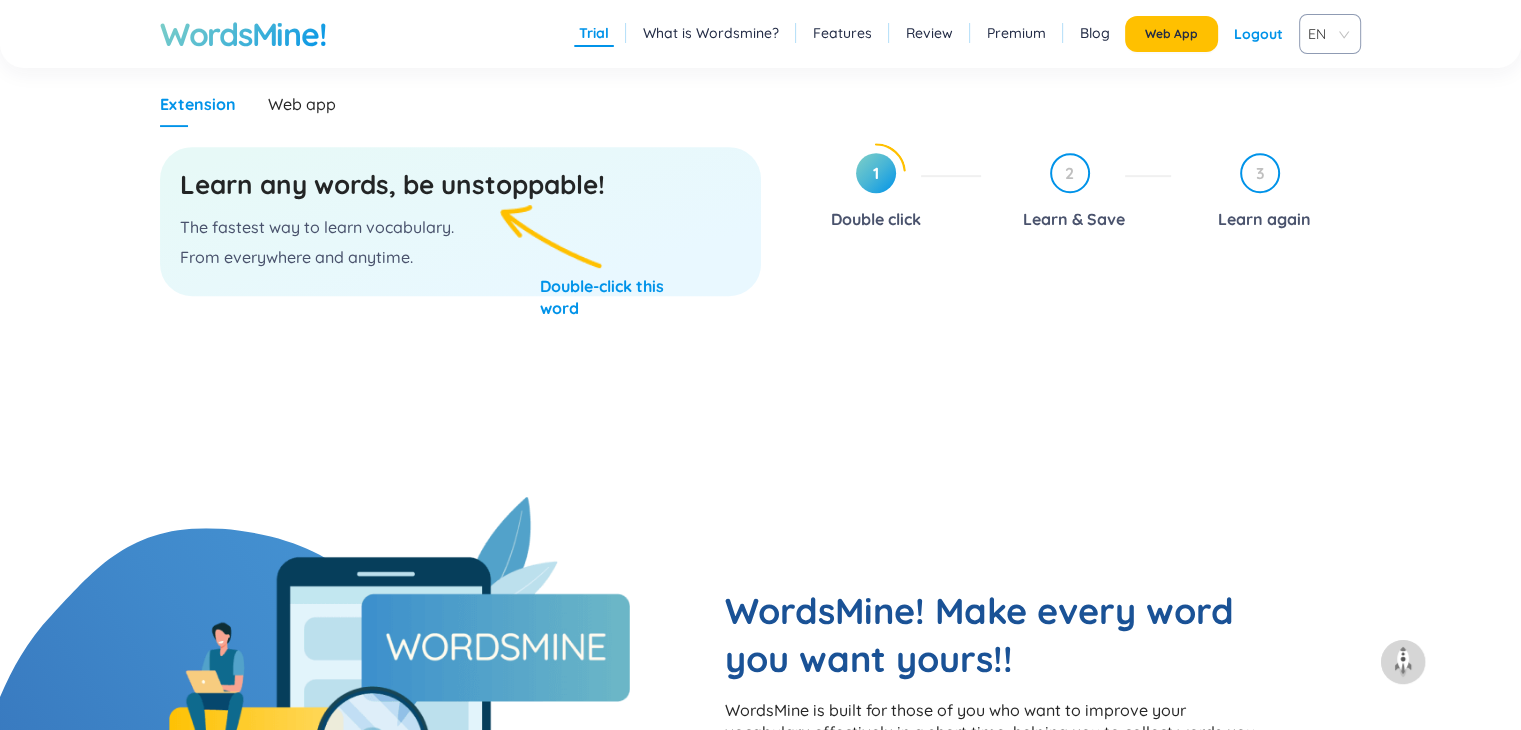 click on "The fastest way to learn vocabulary." at bounding box center [460, 227] 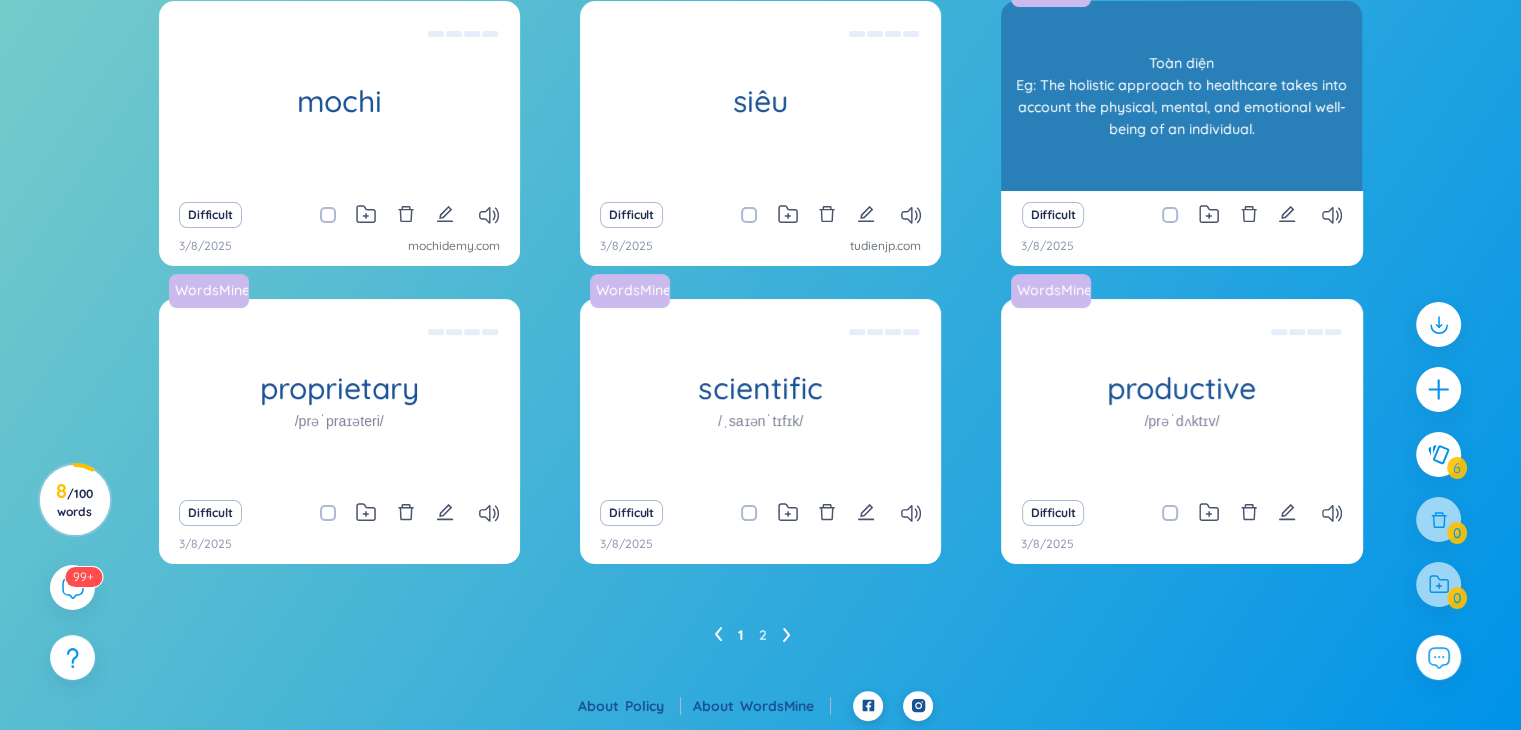 scroll, scrollTop: 261, scrollLeft: 0, axis: vertical 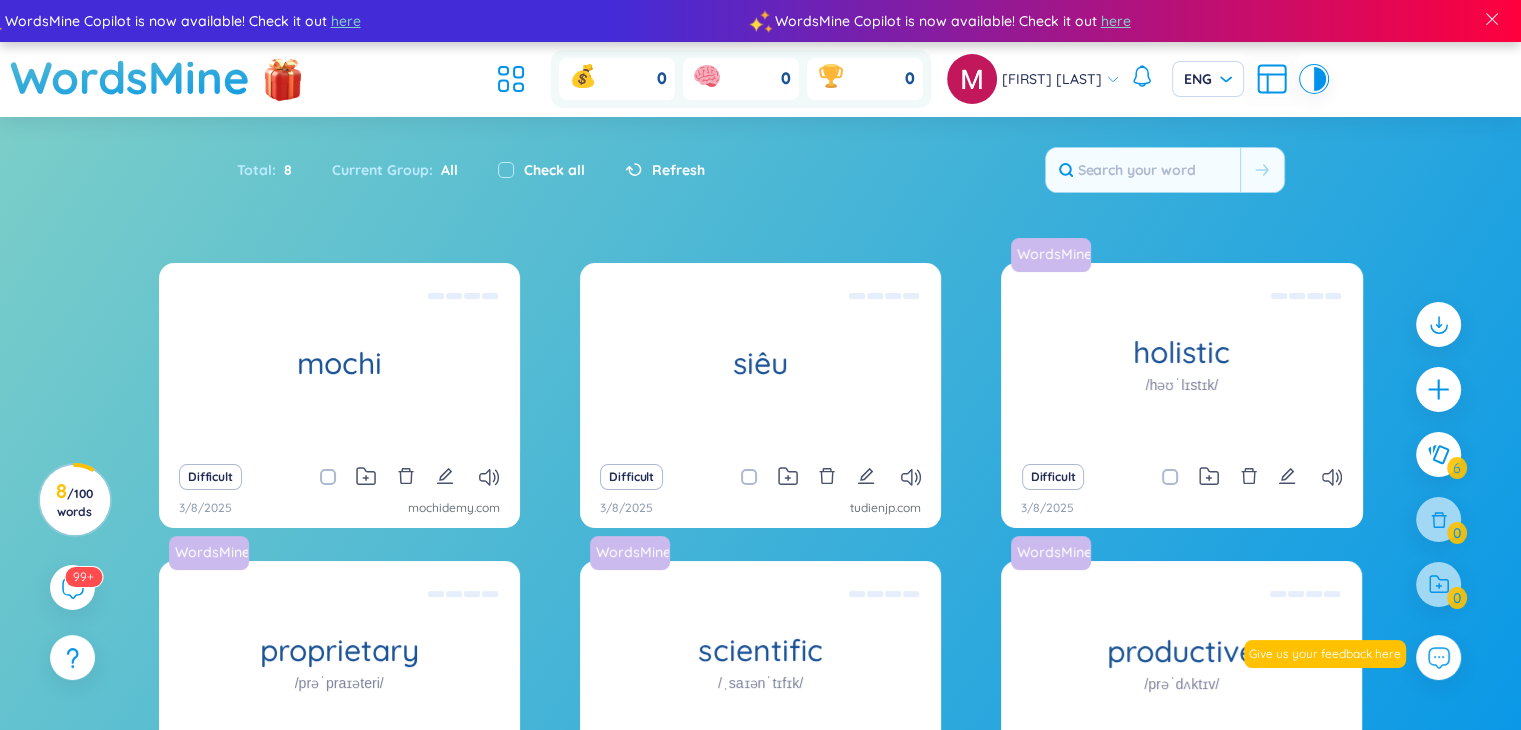 click on "Refresh" at bounding box center [678, 170] 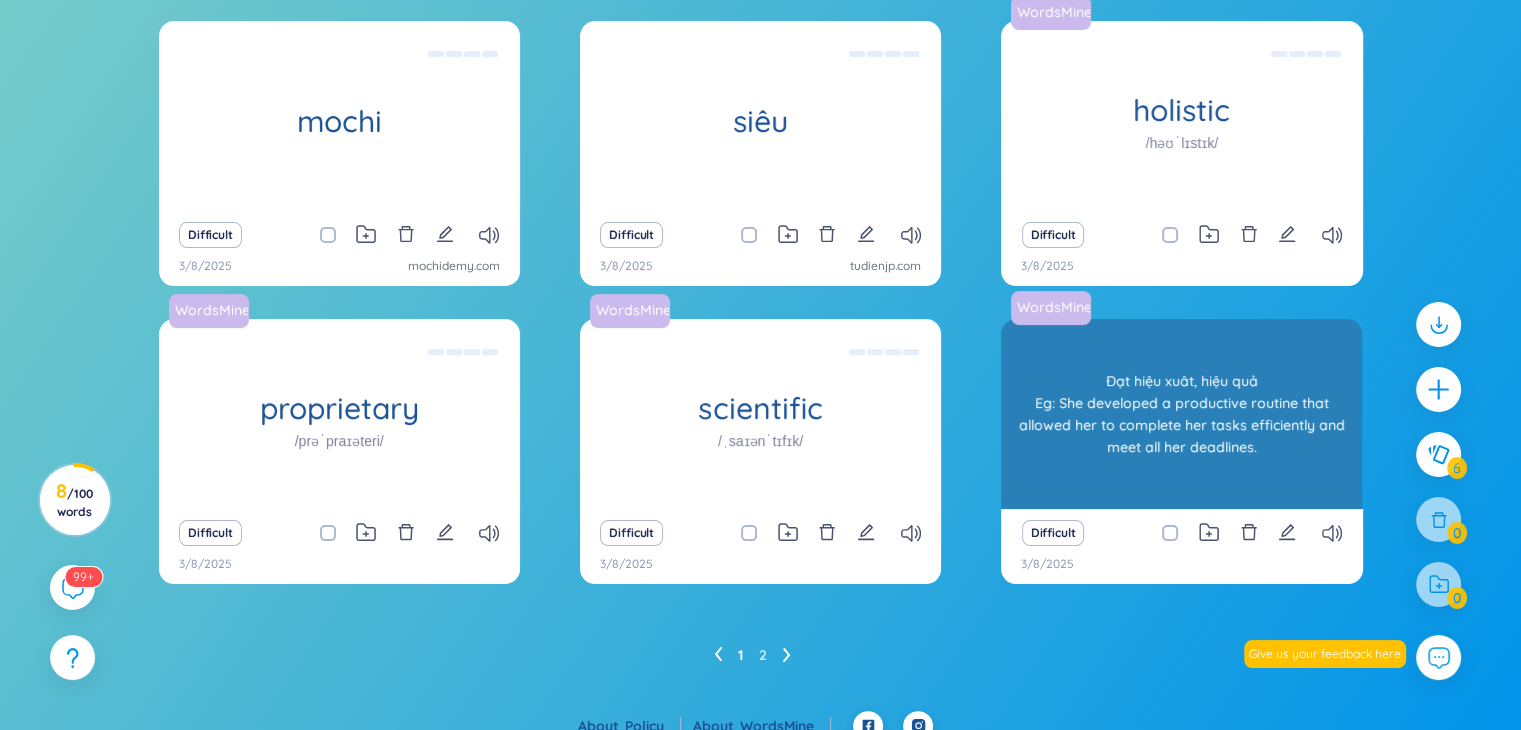 scroll, scrollTop: 262, scrollLeft: 0, axis: vertical 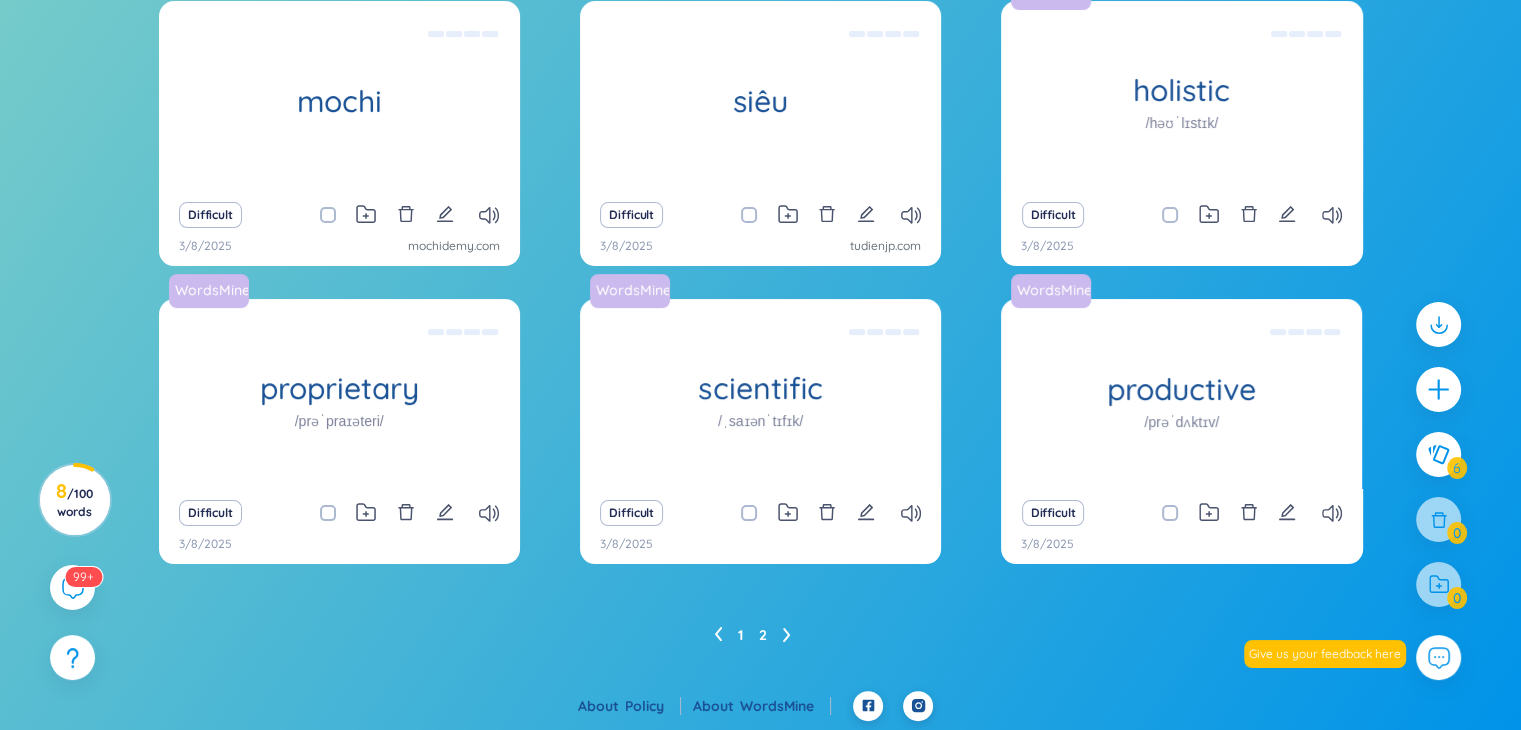 click on "2" at bounding box center [763, 635] 